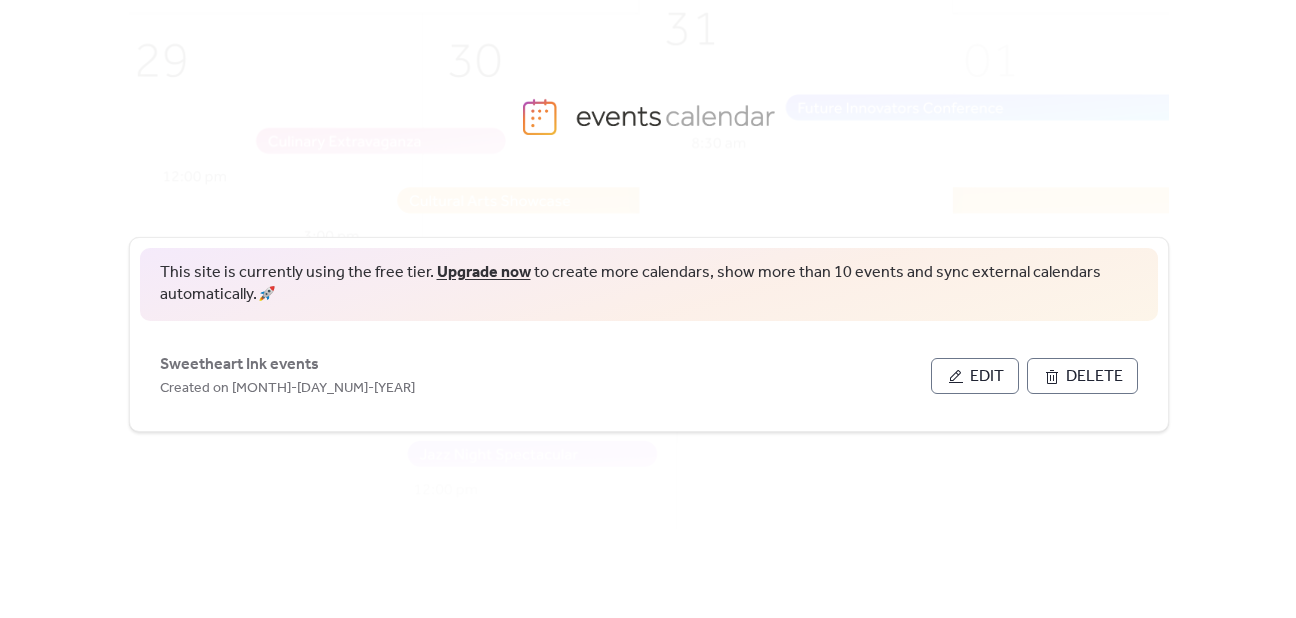 scroll, scrollTop: 0, scrollLeft: 0, axis: both 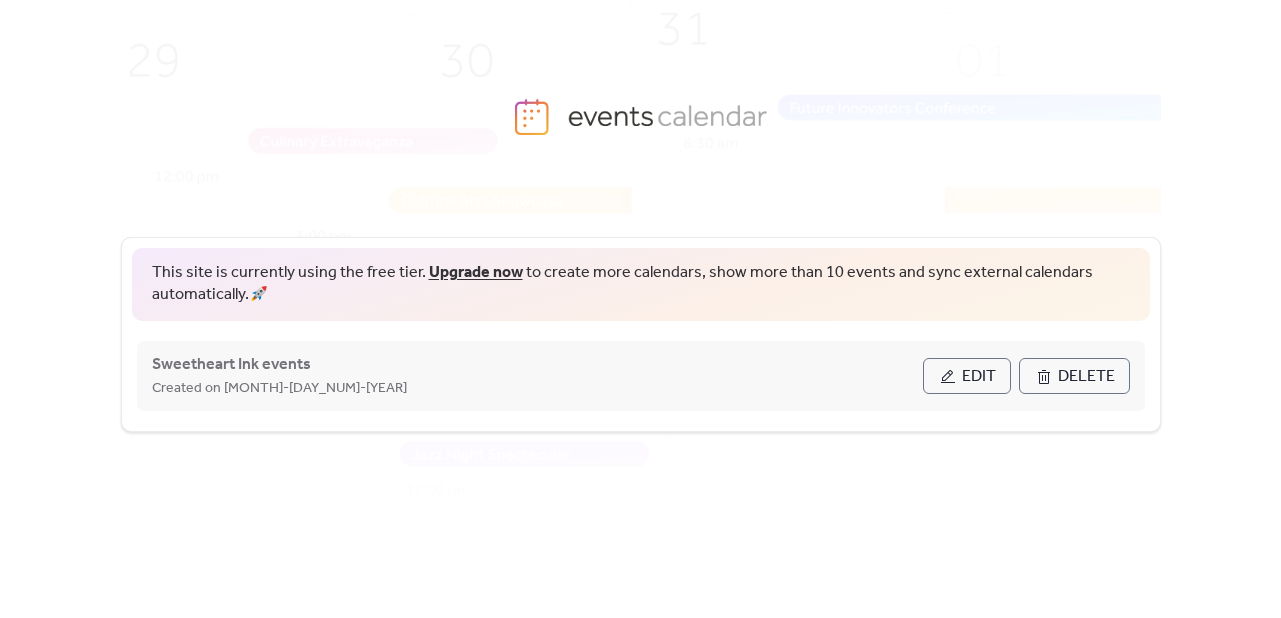click on "Edit" at bounding box center (967, 376) 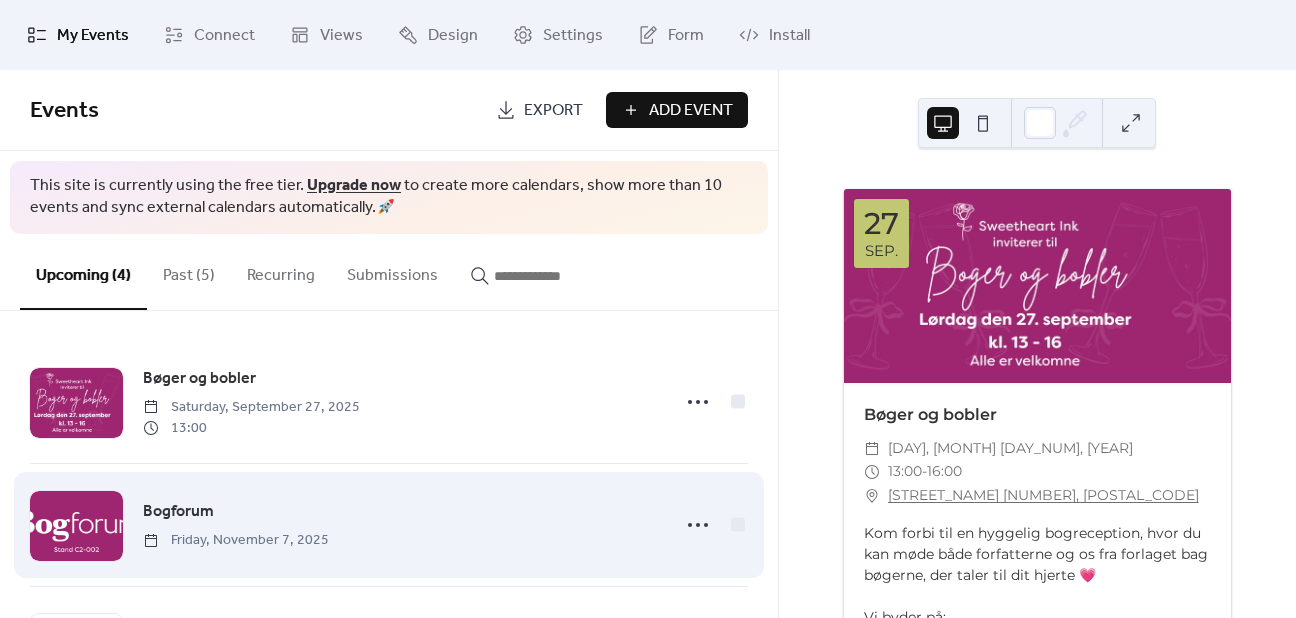 click on "Bogforum [DAY], [MONTH] [DAY_NUM], [YEAR]" at bounding box center [400, 524] 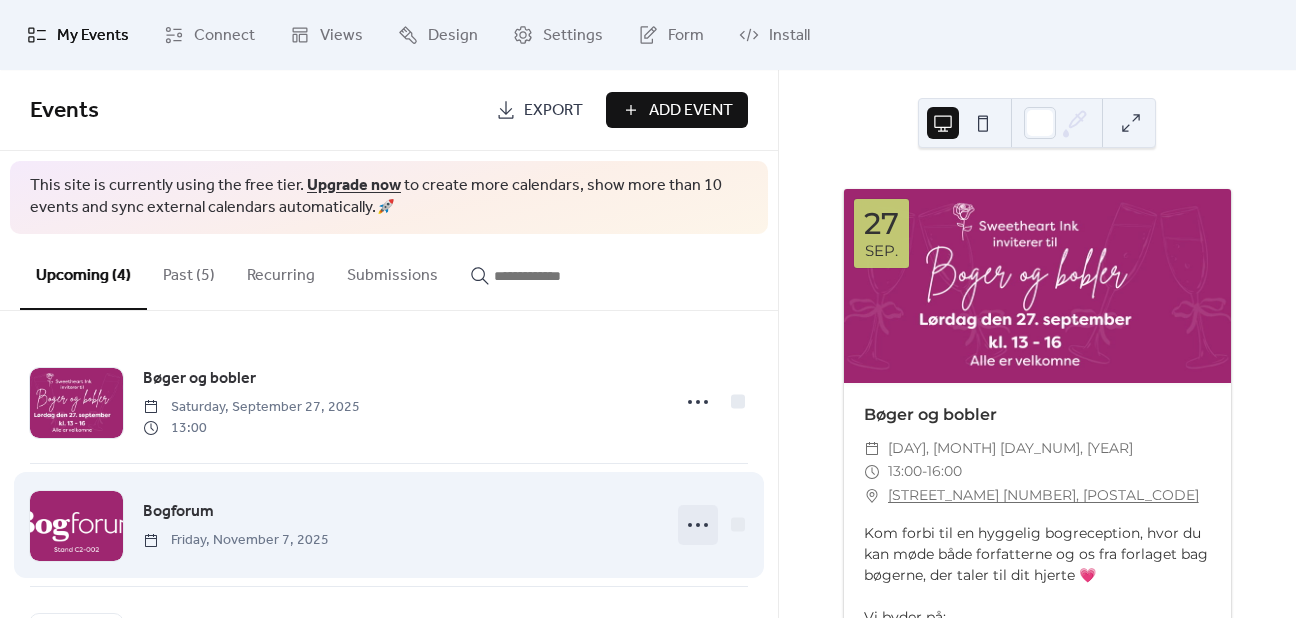 click 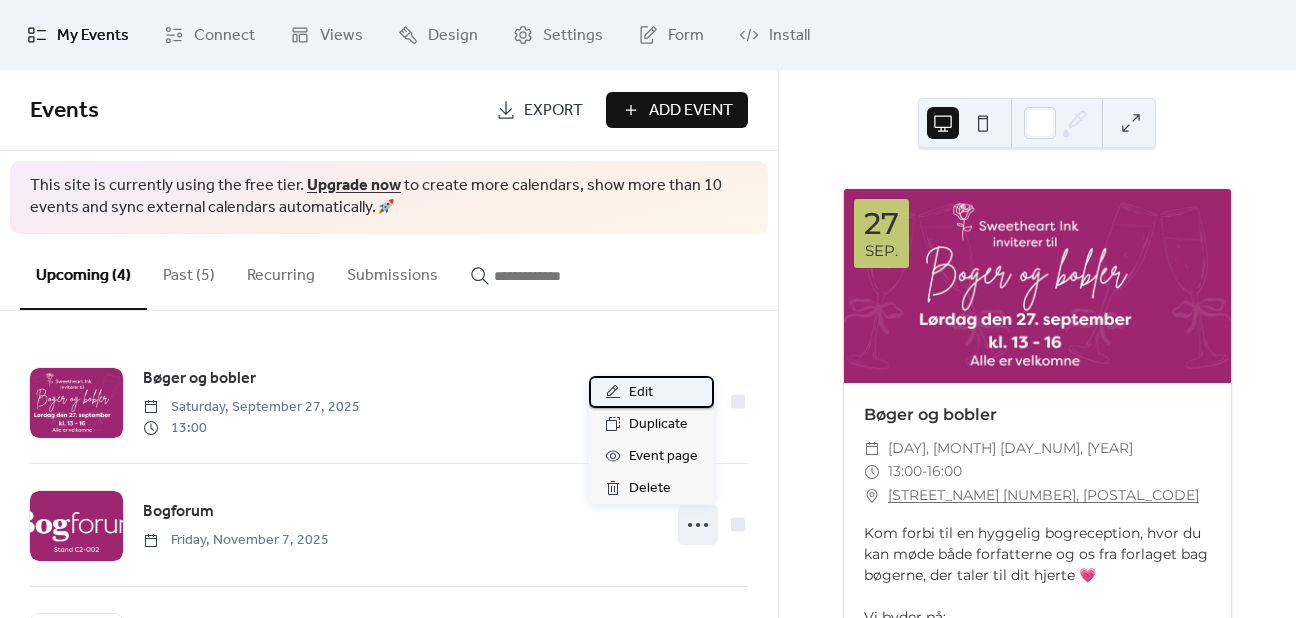 click on "Edit" at bounding box center (641, 393) 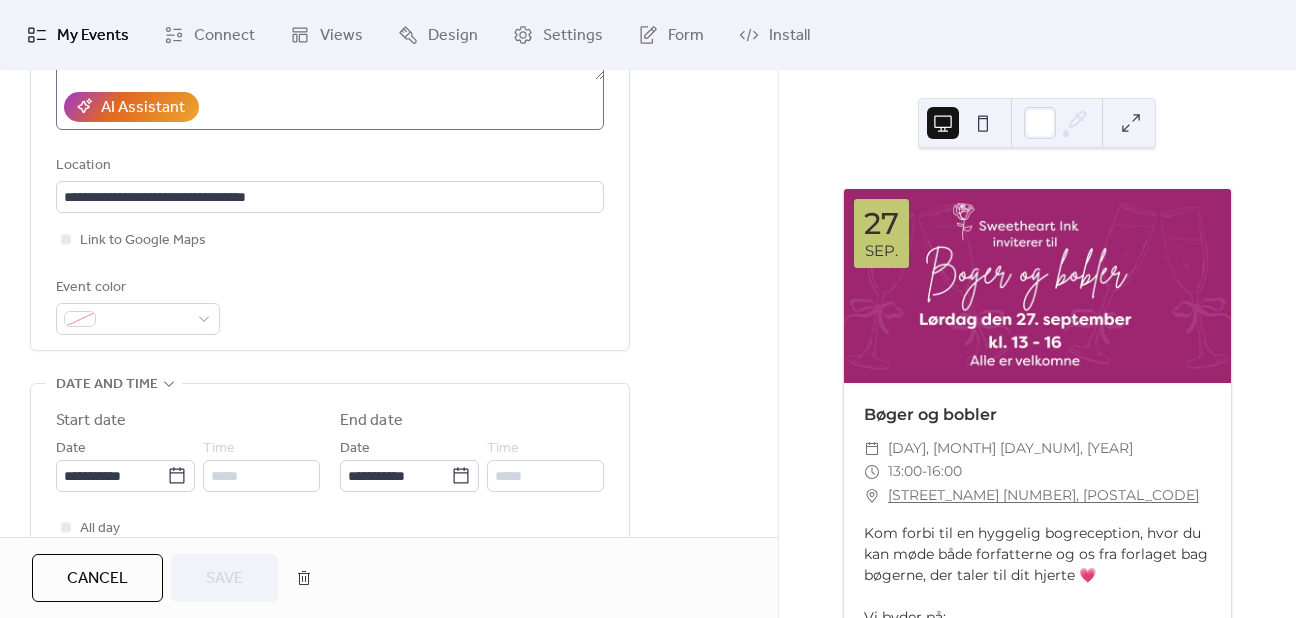 scroll, scrollTop: 400, scrollLeft: 0, axis: vertical 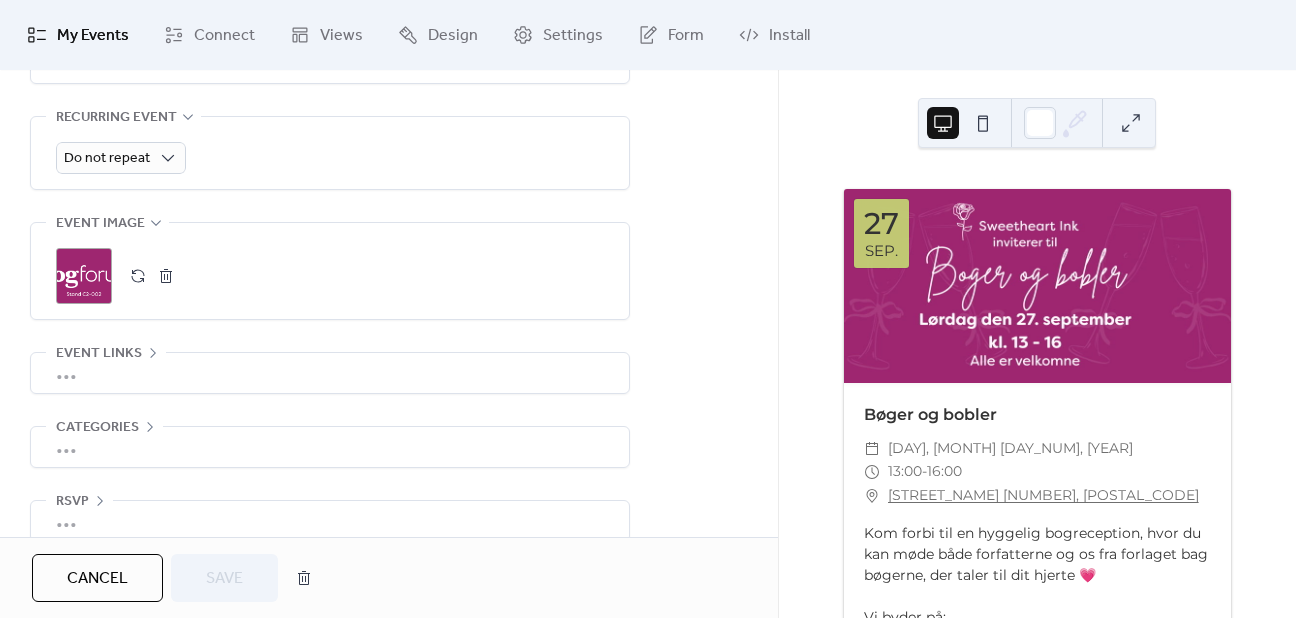 click at bounding box center [166, 276] 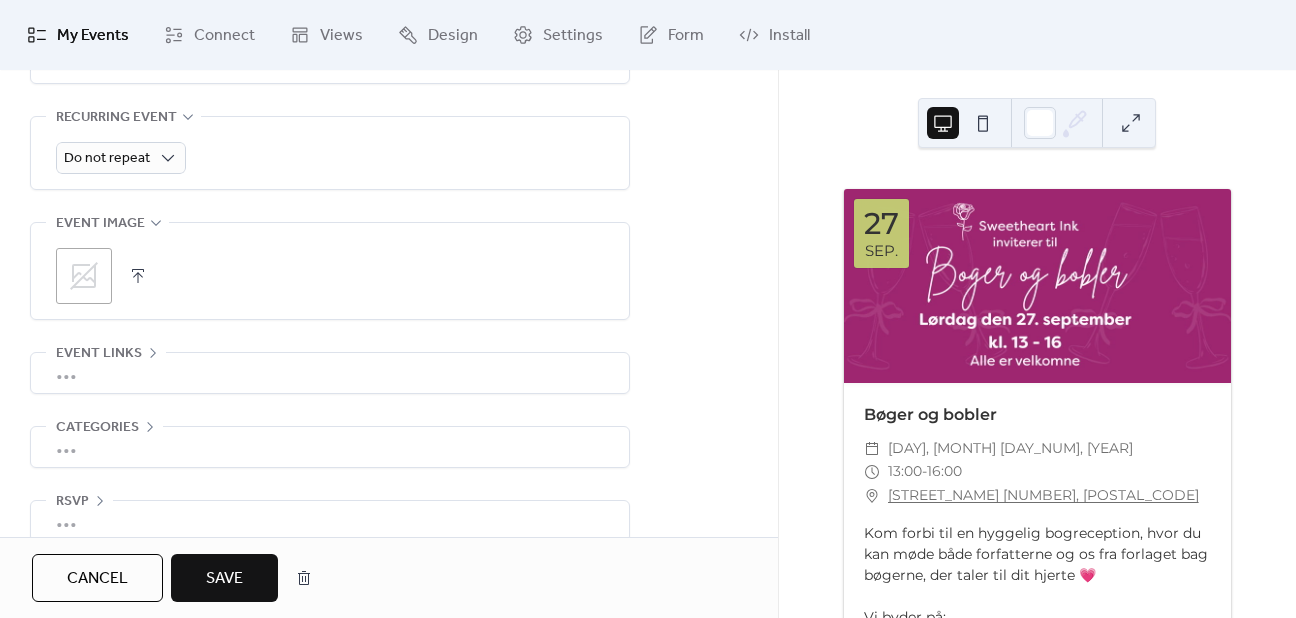 click 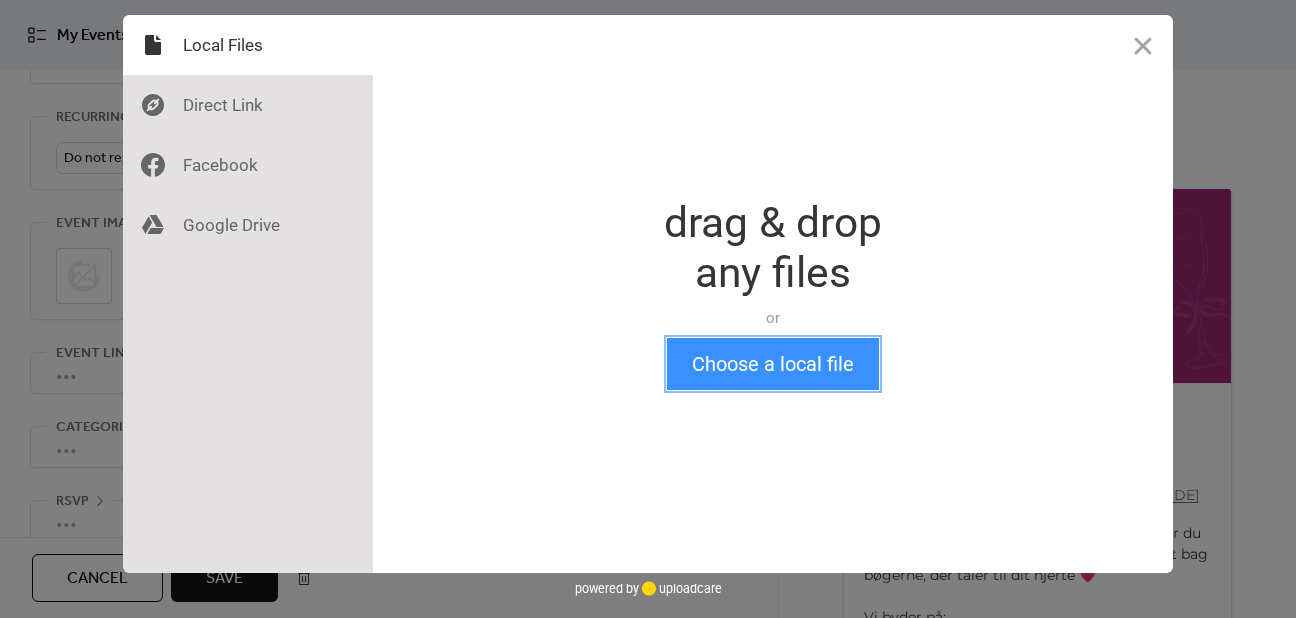 click on "Choose a local file" at bounding box center (773, 364) 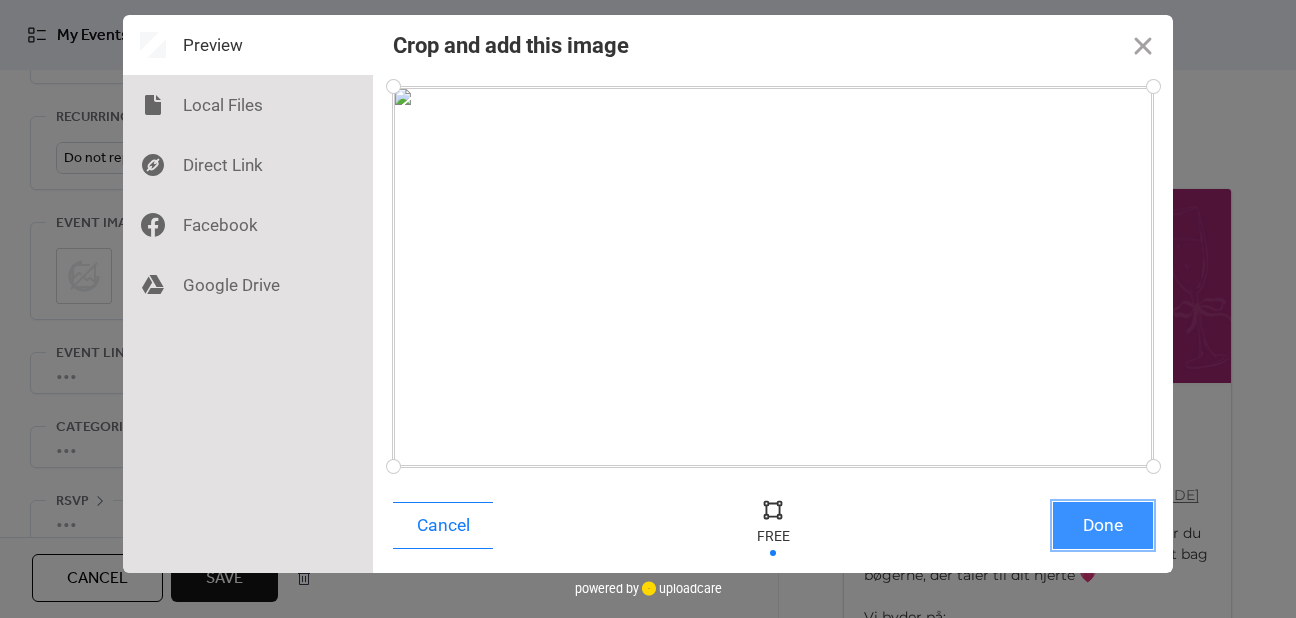 click on "Done" at bounding box center (1103, 525) 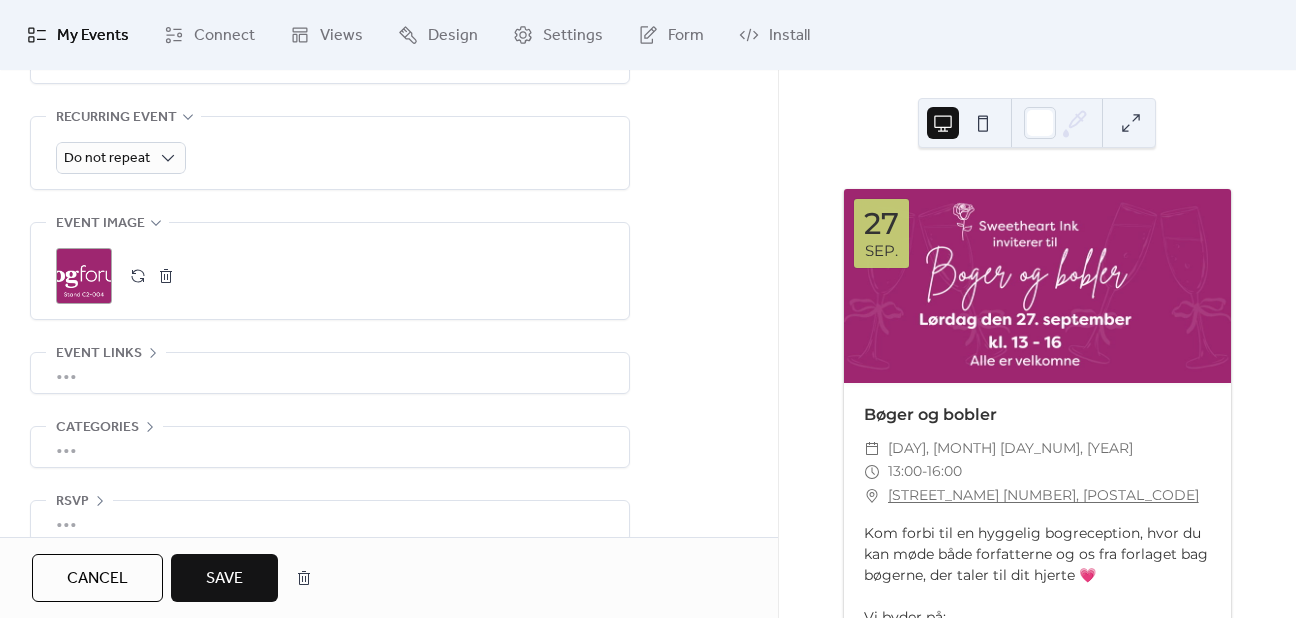 click on "Save" at bounding box center [224, 579] 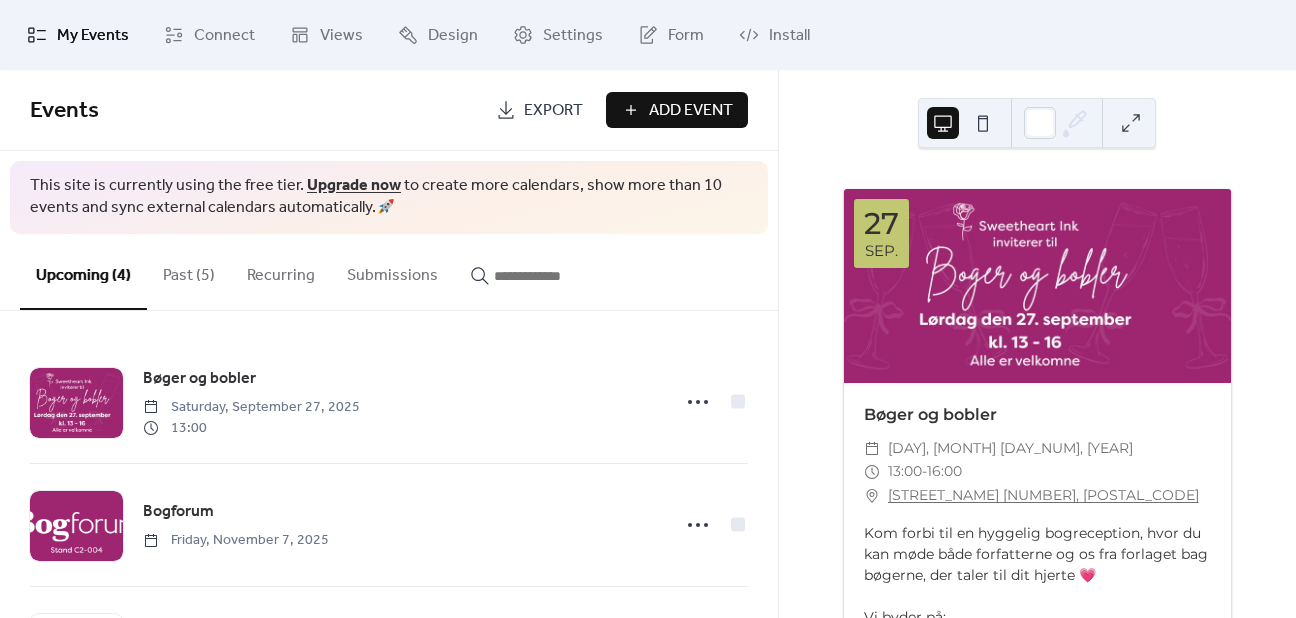 click on "Add Event" at bounding box center [691, 111] 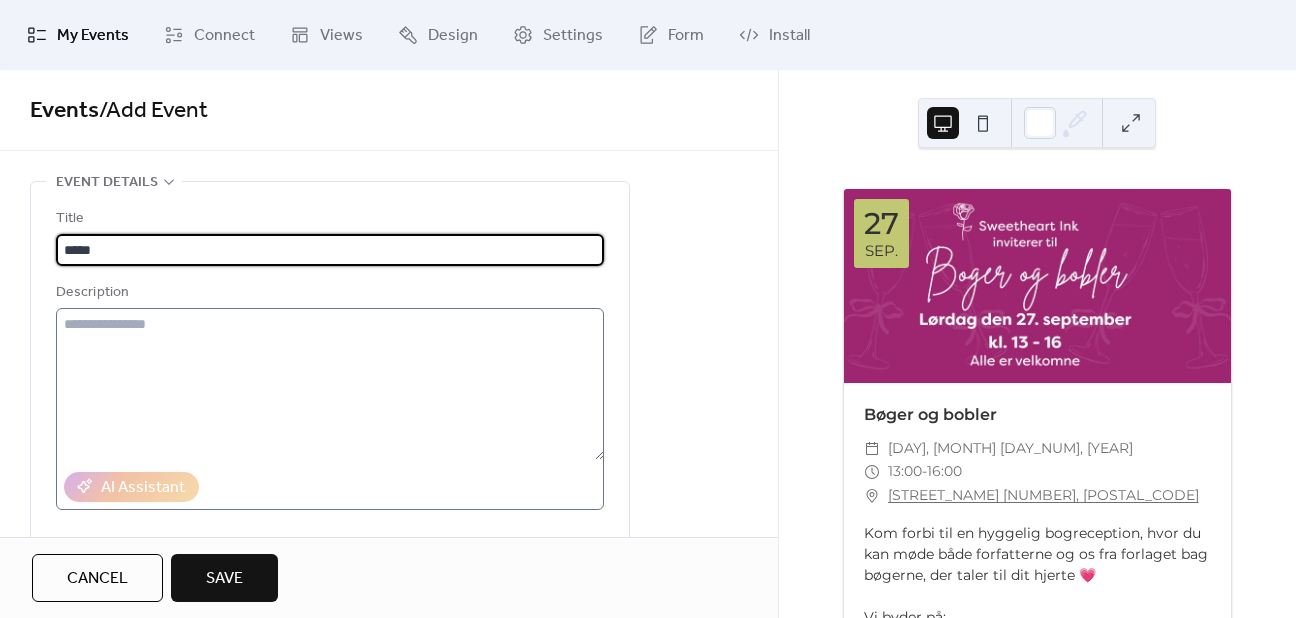 type on "*****" 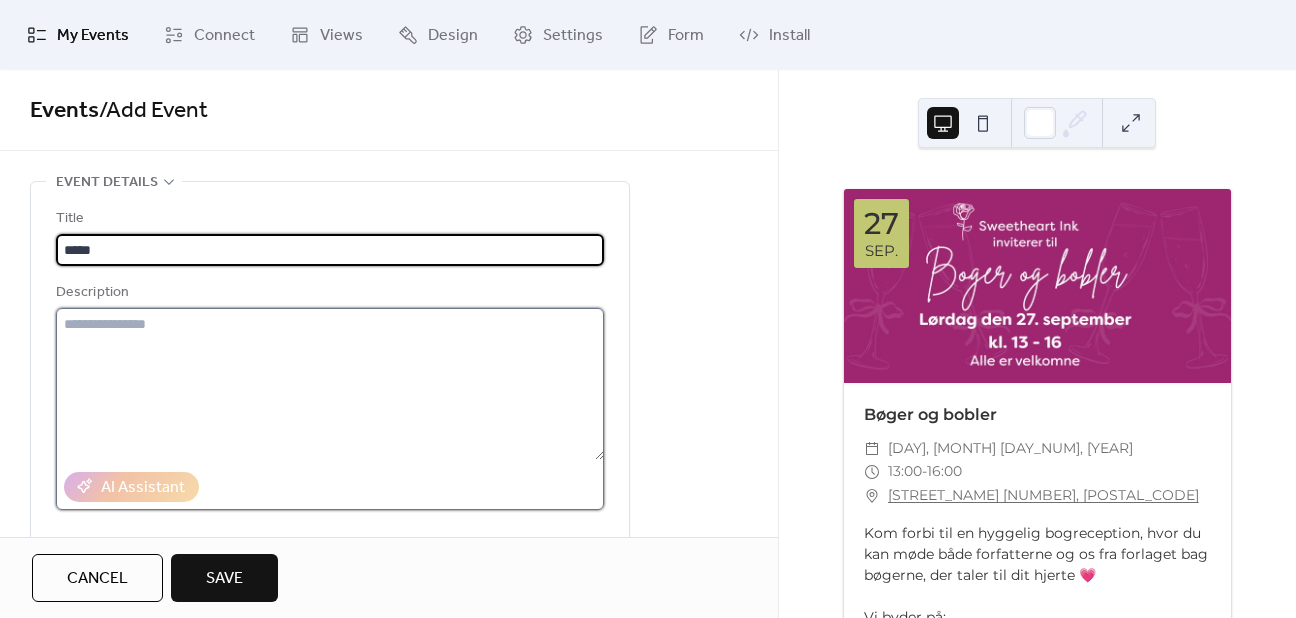 click at bounding box center (330, 384) 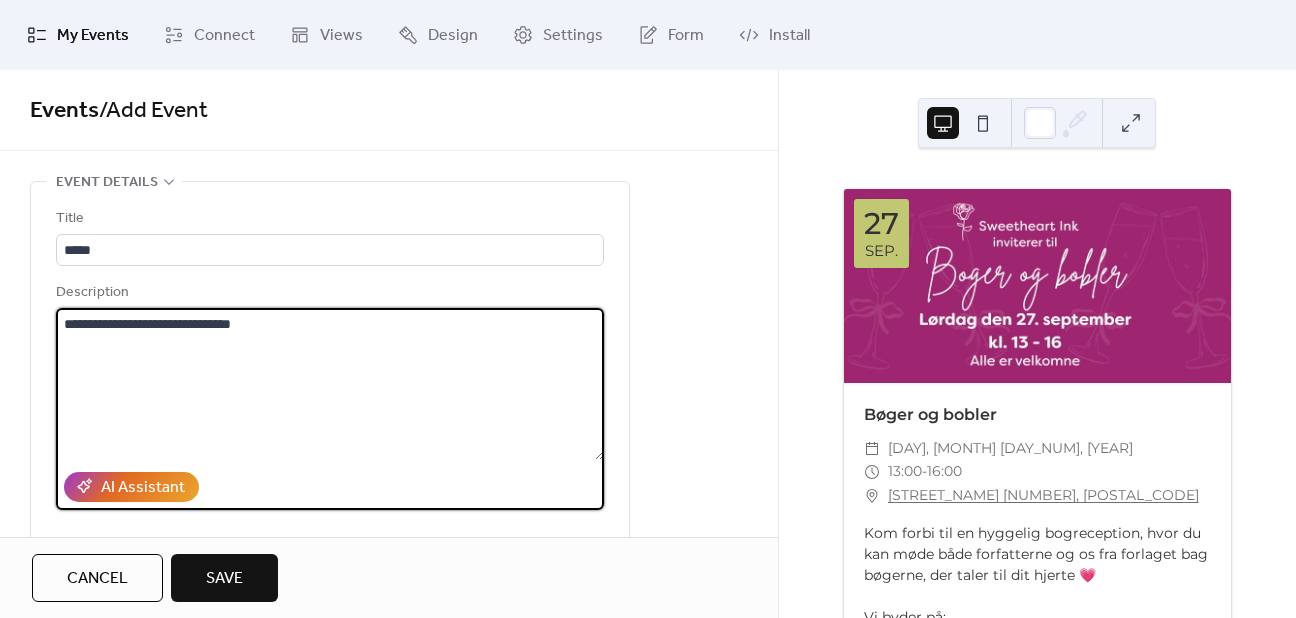 drag, startPoint x: 252, startPoint y: 322, endPoint x: 311, endPoint y: 321, distance: 59.008472 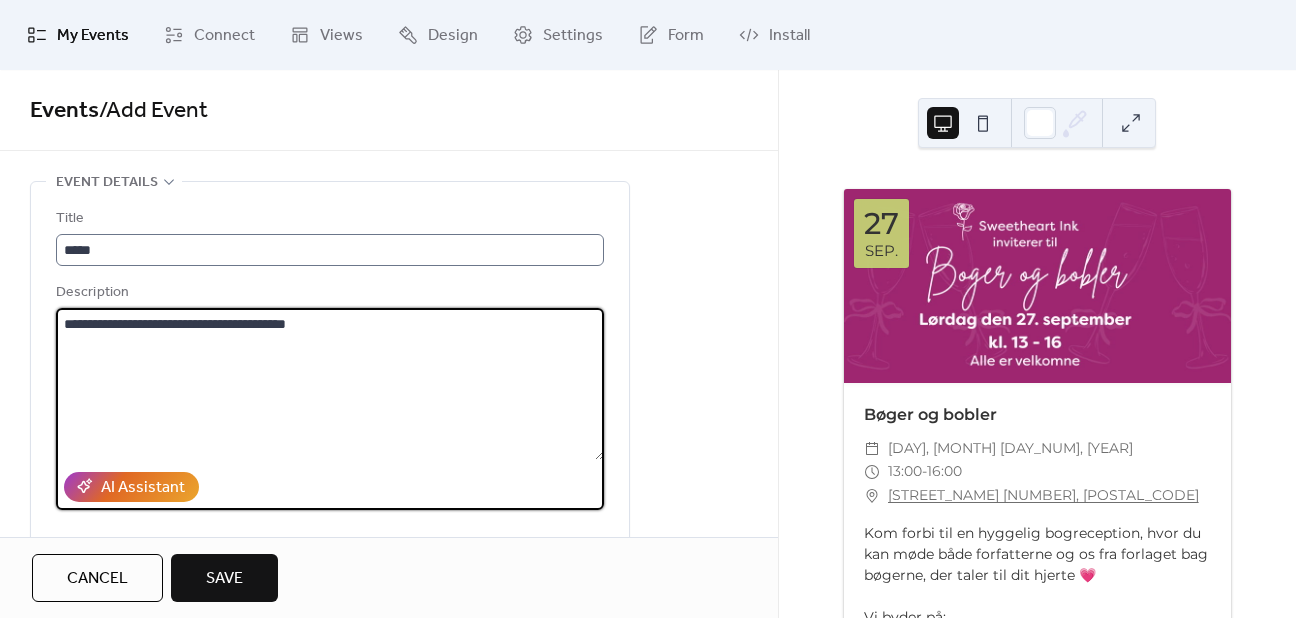type on "**********" 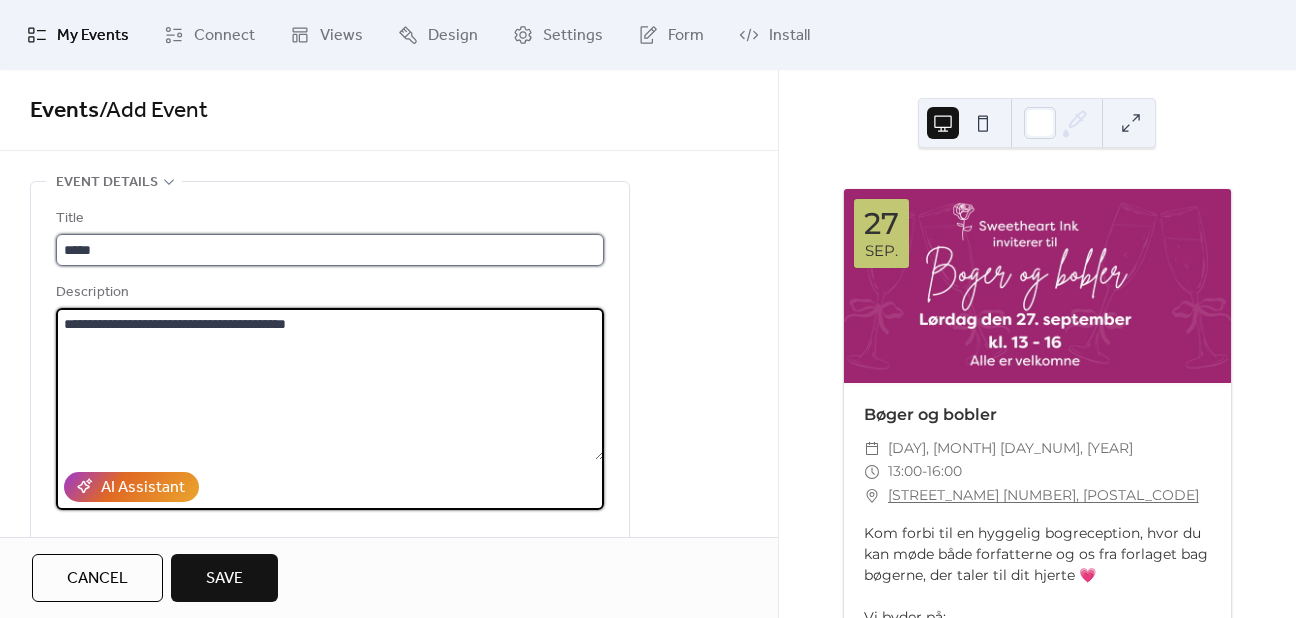 click on "*****" at bounding box center [330, 250] 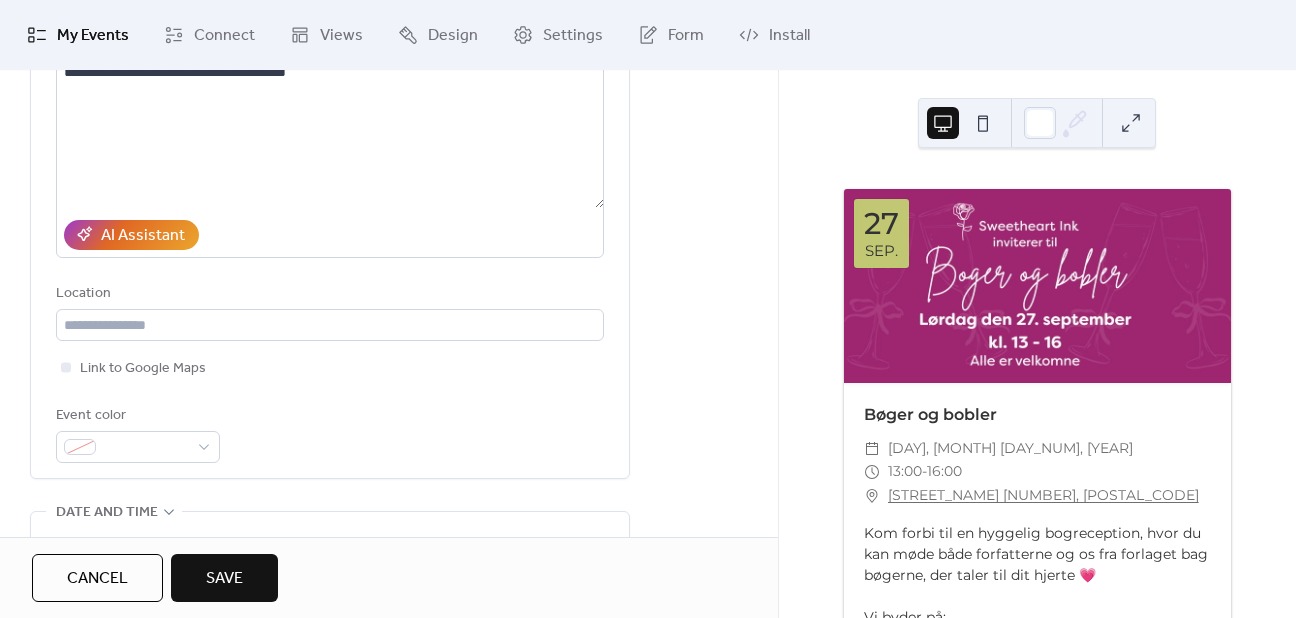 scroll, scrollTop: 300, scrollLeft: 0, axis: vertical 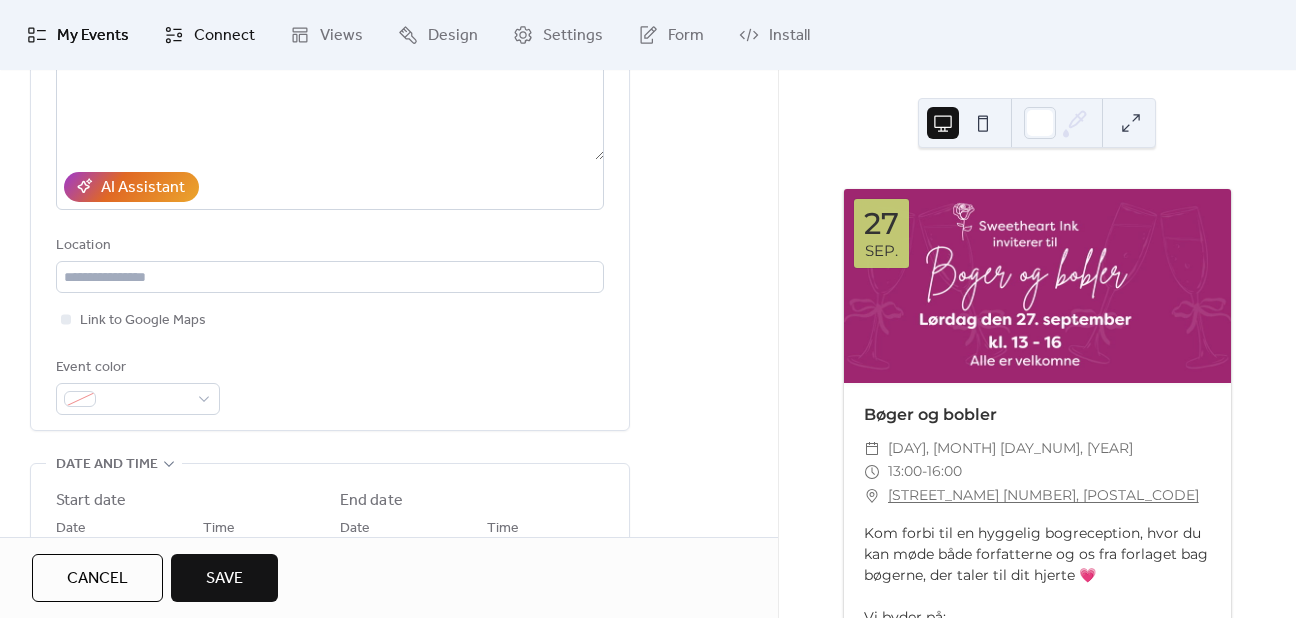 type on "**********" 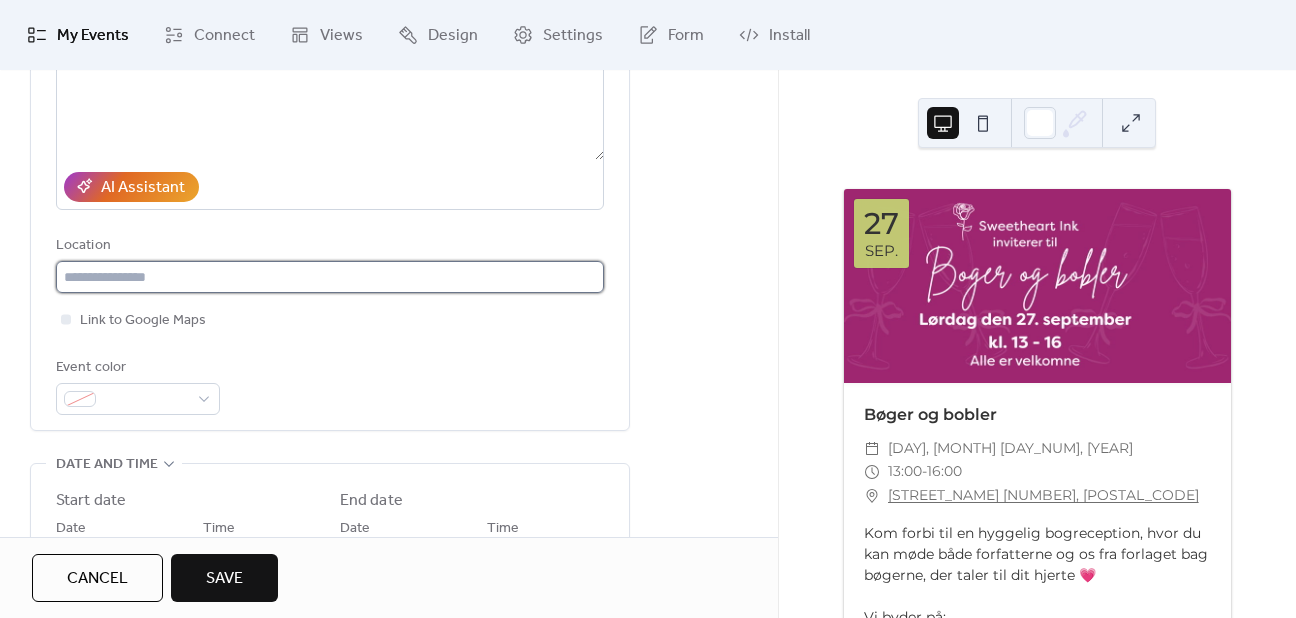click at bounding box center (330, 277) 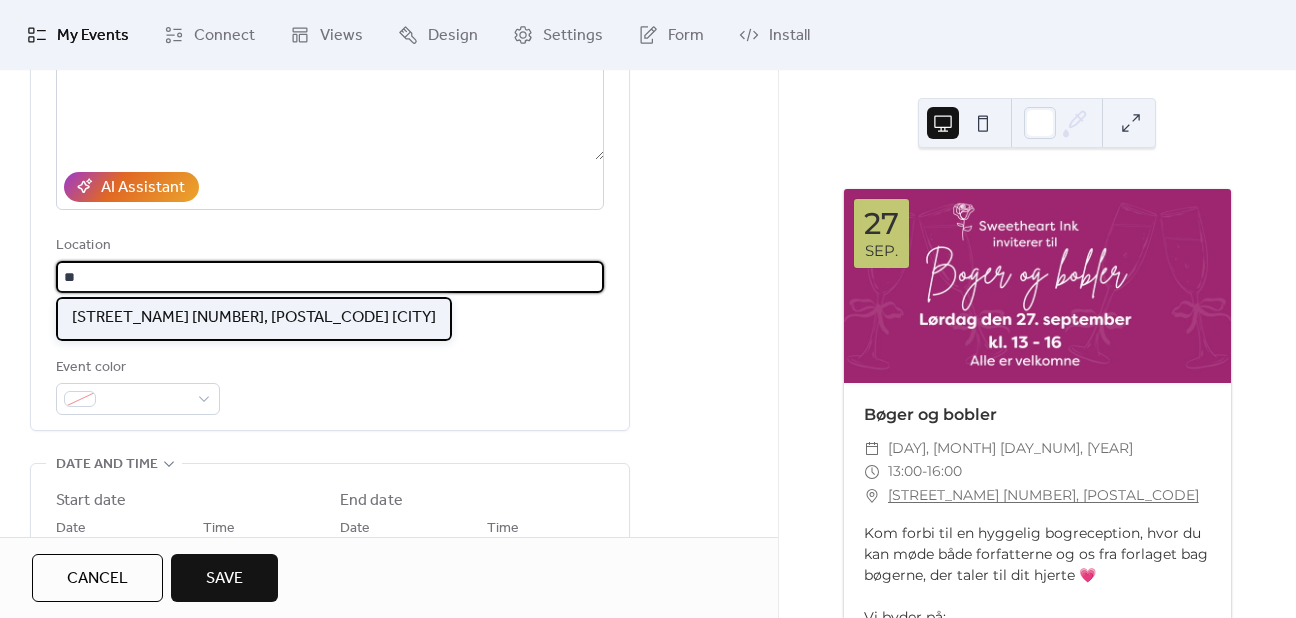 click on "[STREET_NAME] [NUMBER], [POSTAL_CODE] [CITY]" at bounding box center [254, 318] 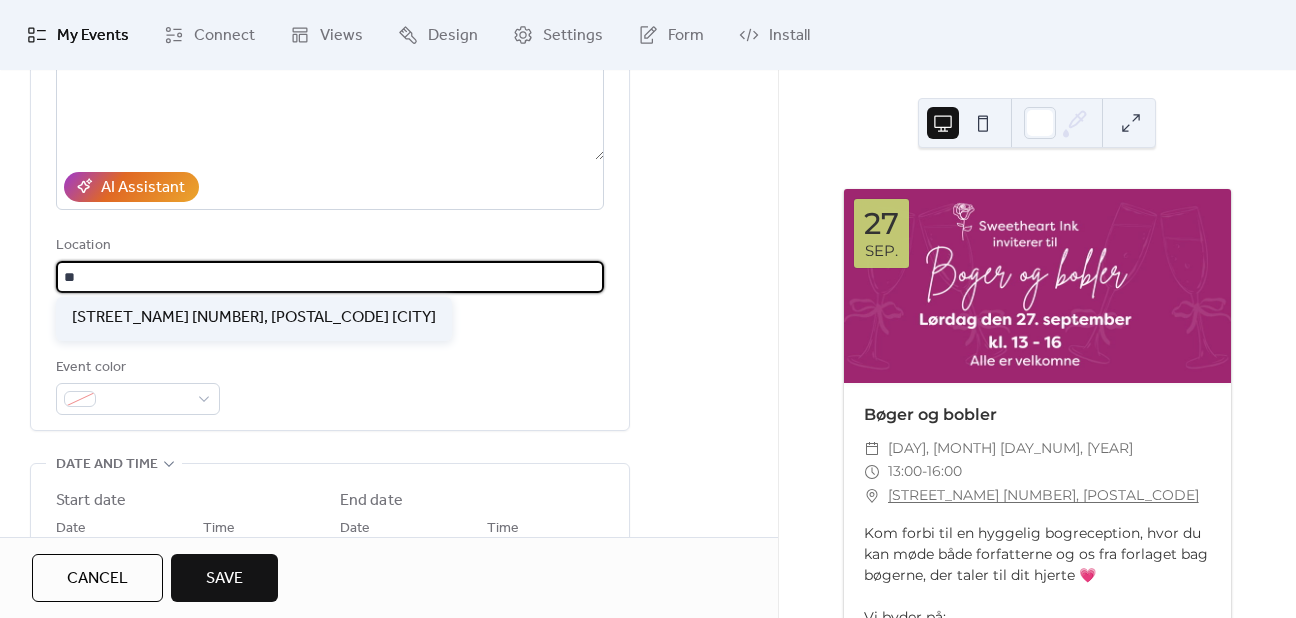 type on "**********" 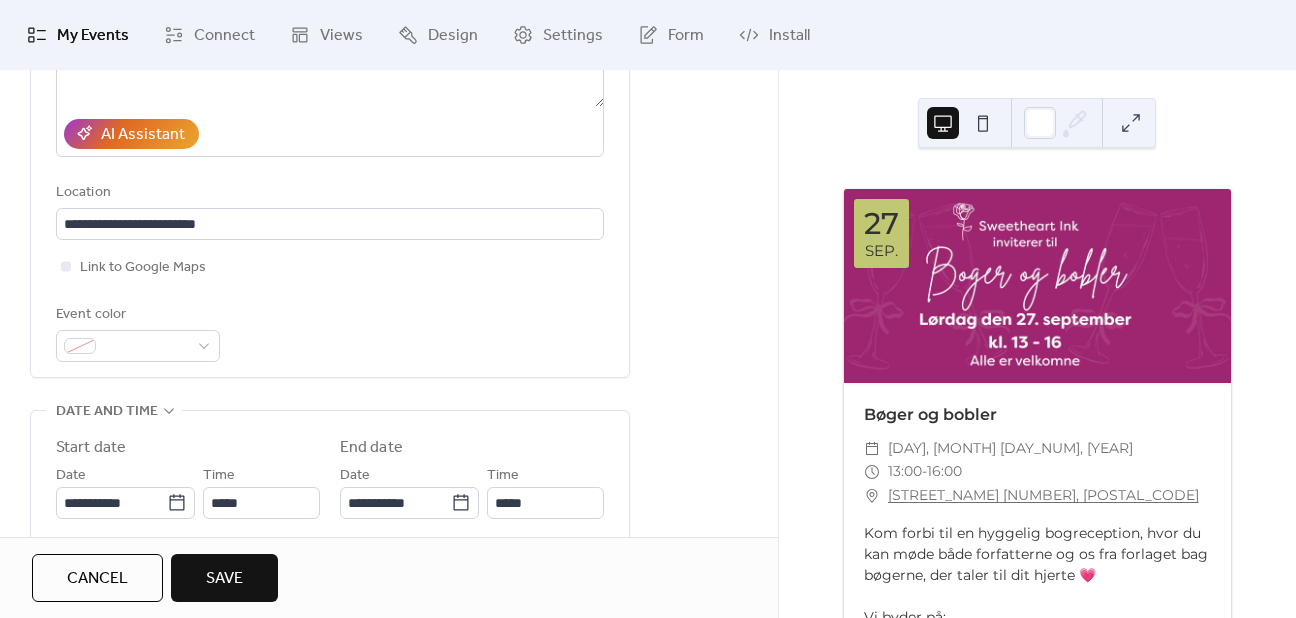 scroll, scrollTop: 400, scrollLeft: 0, axis: vertical 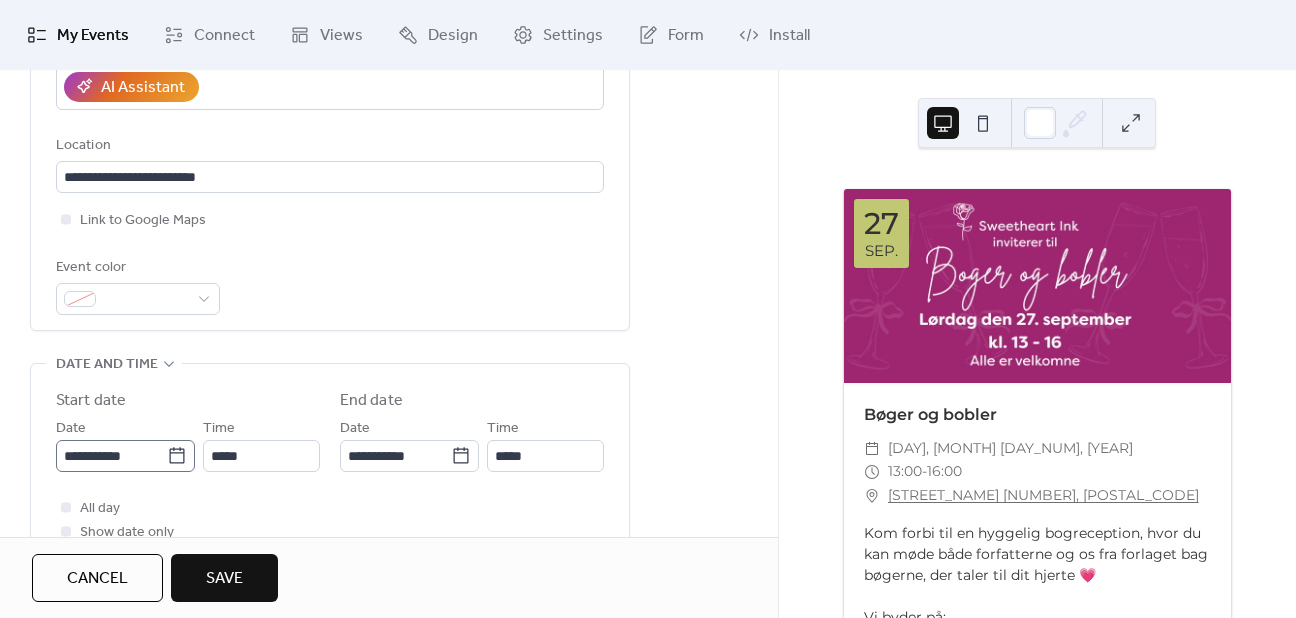 click 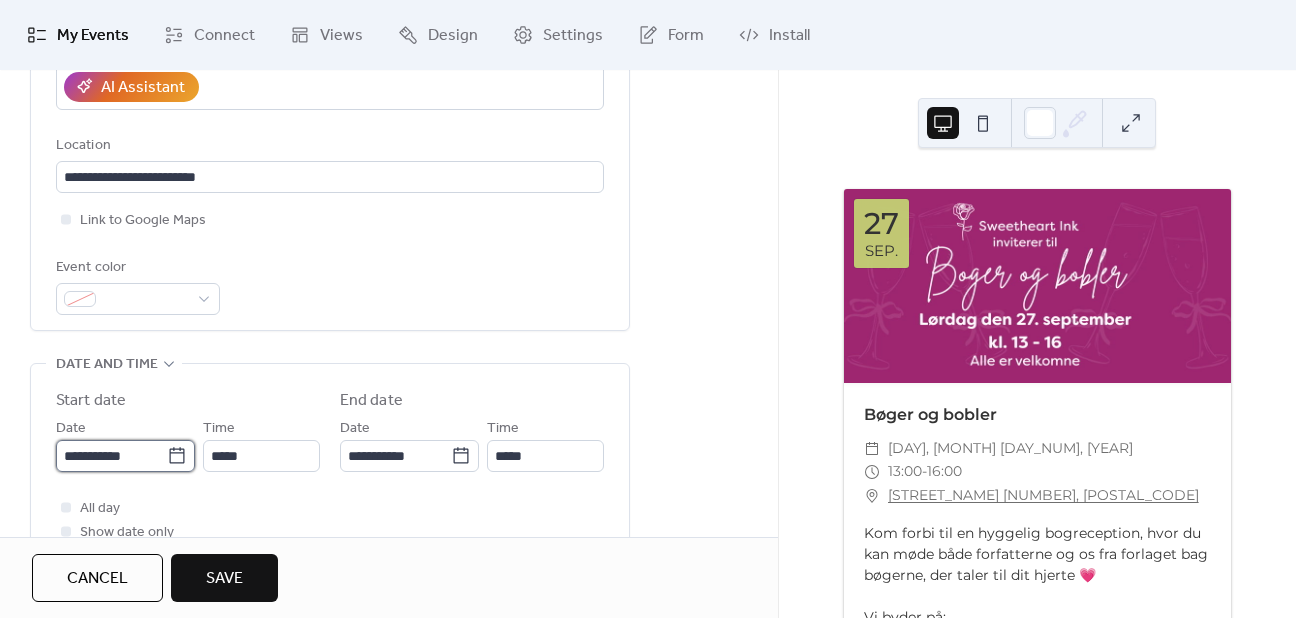 click on "**********" at bounding box center [111, 456] 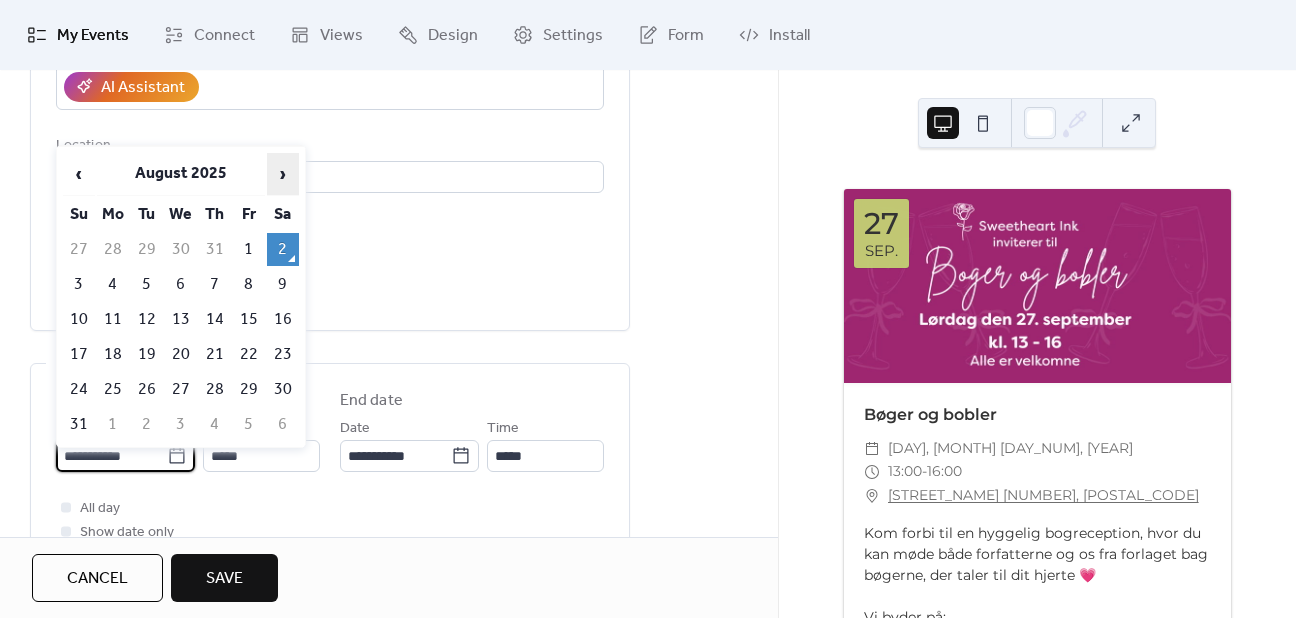 click on "›" at bounding box center (283, 174) 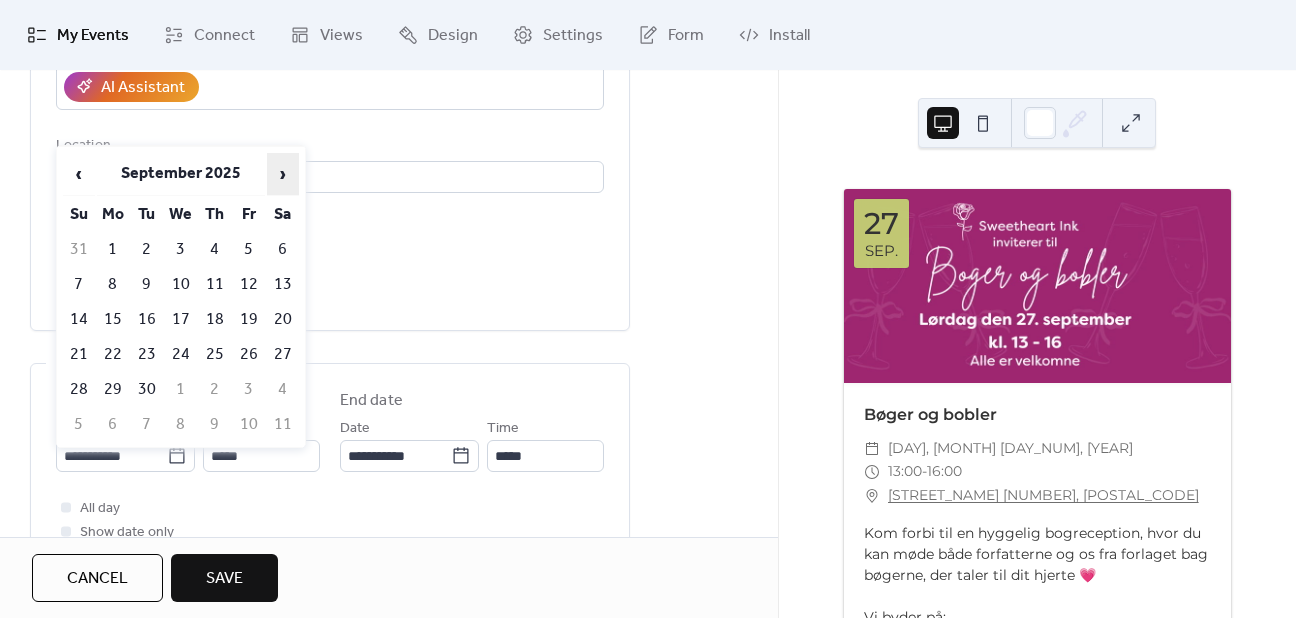 click on "›" at bounding box center [283, 174] 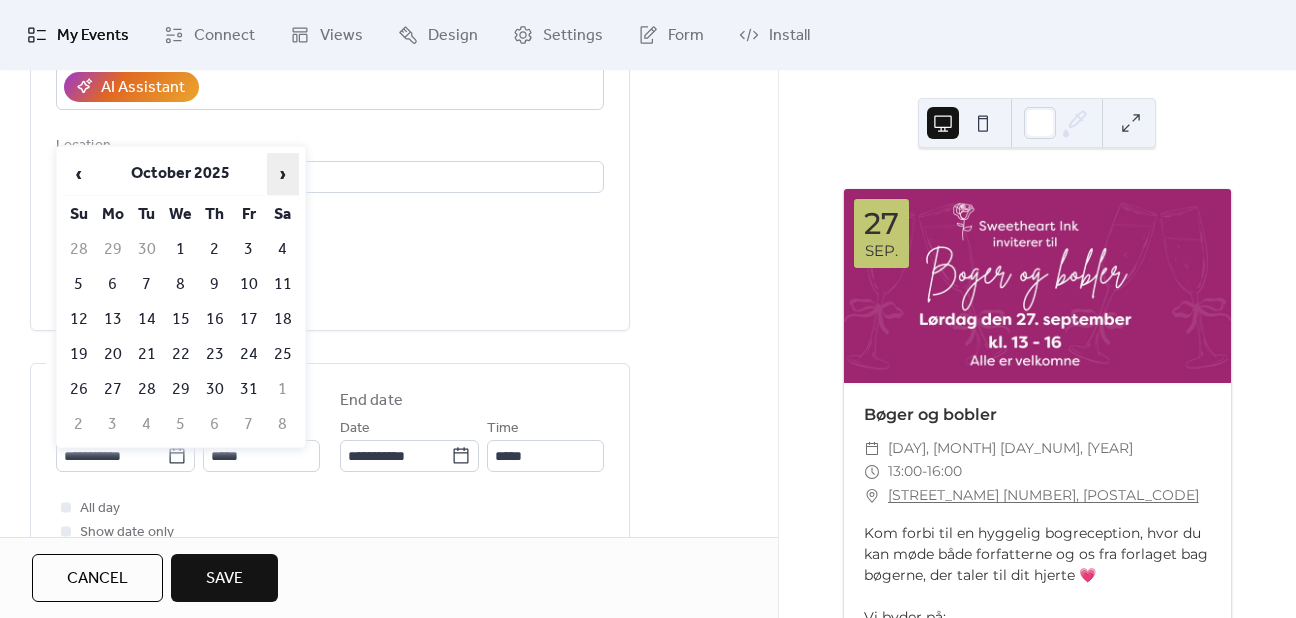 click on "›" at bounding box center [283, 174] 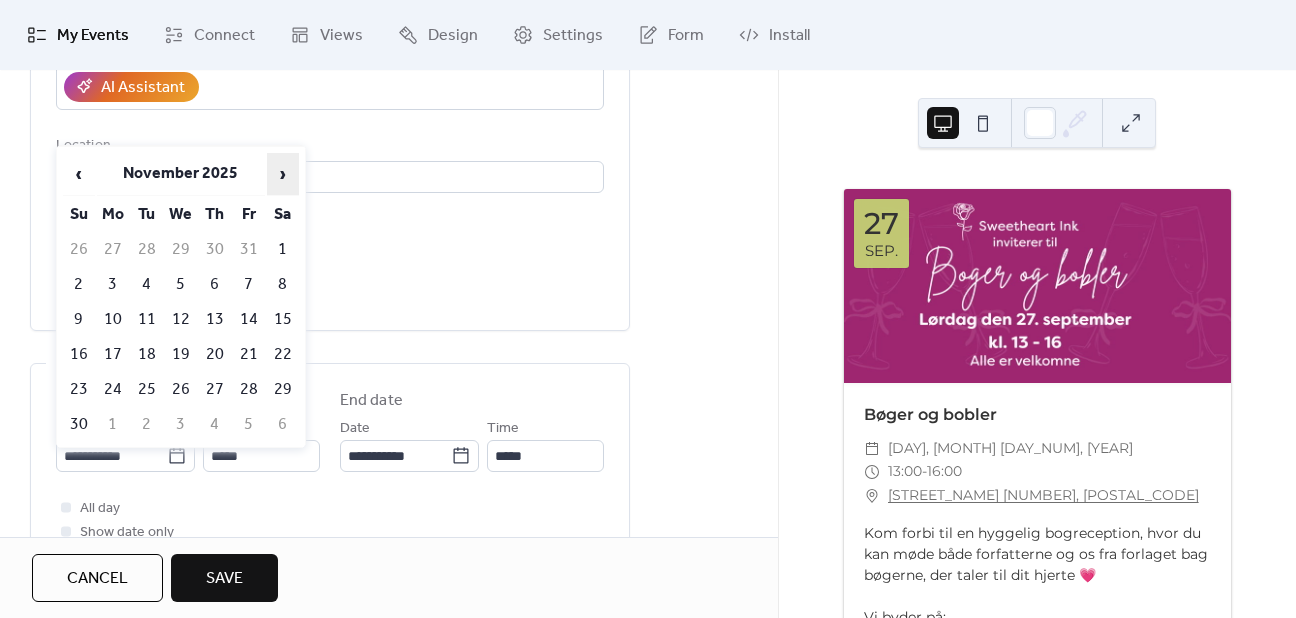 click on "›" at bounding box center (283, 174) 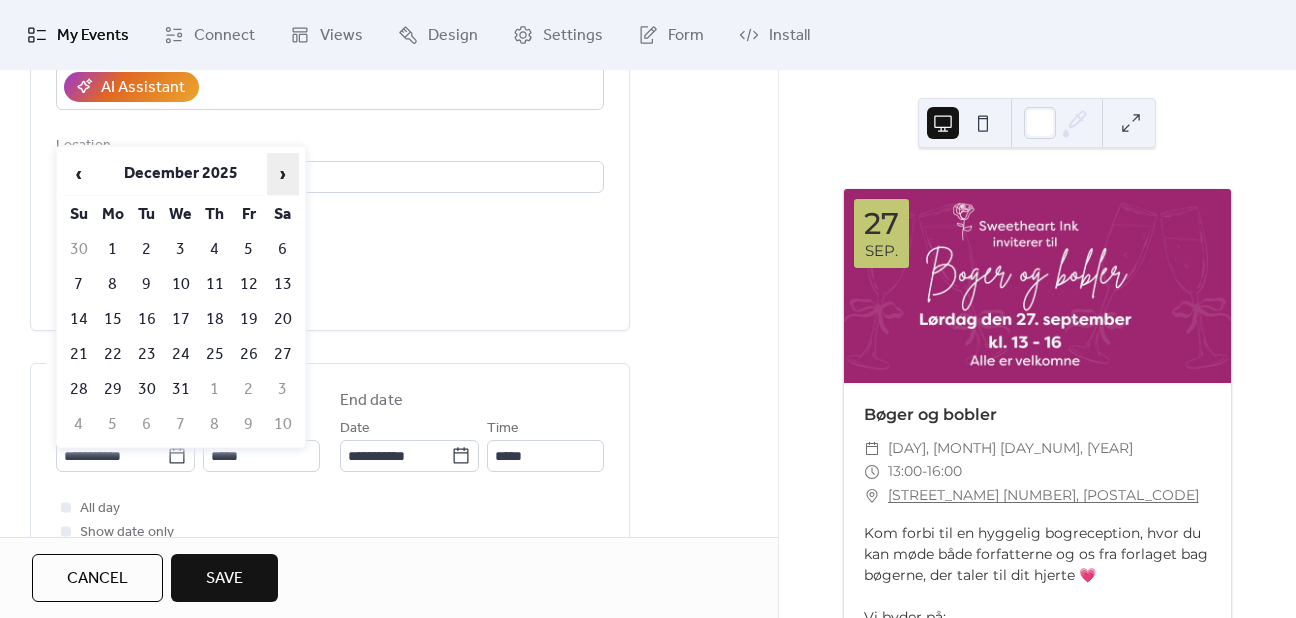 click on "›" at bounding box center (283, 174) 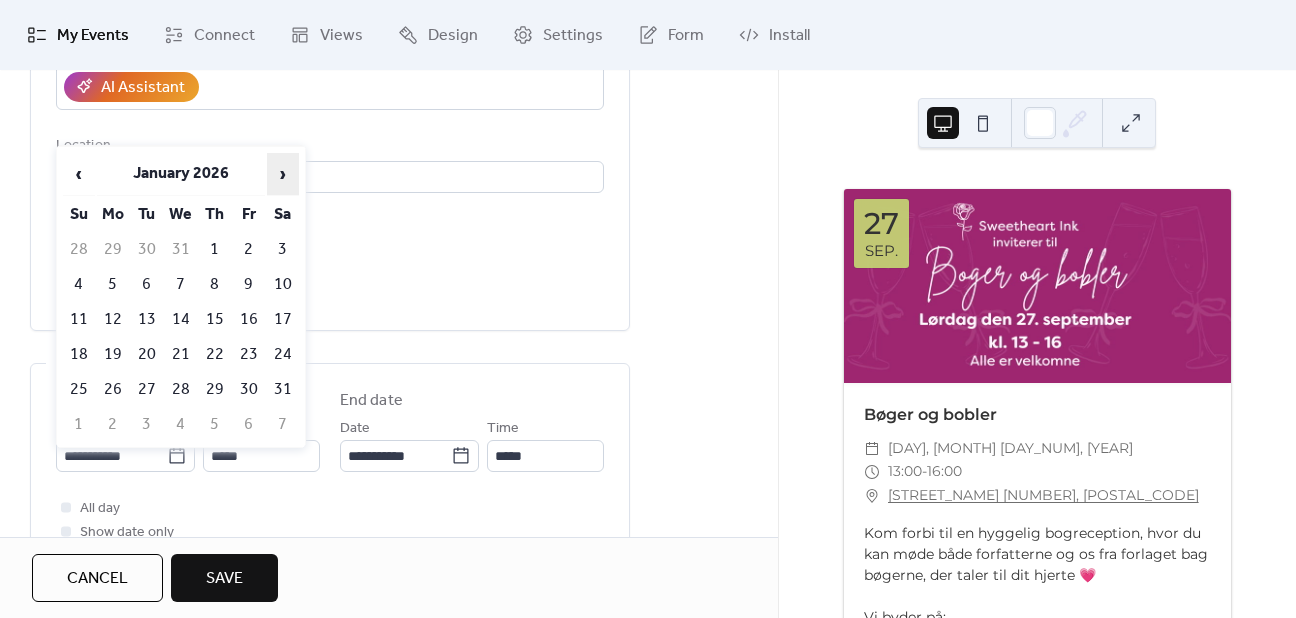 click on "›" at bounding box center [283, 174] 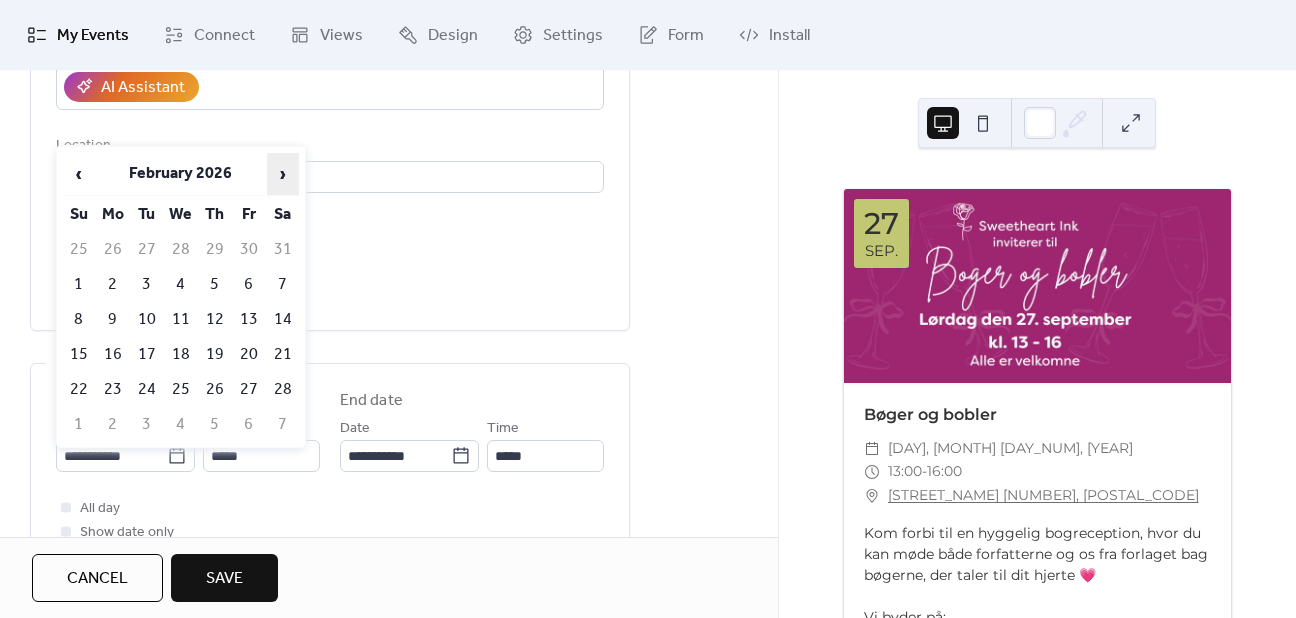 click on "›" at bounding box center (283, 174) 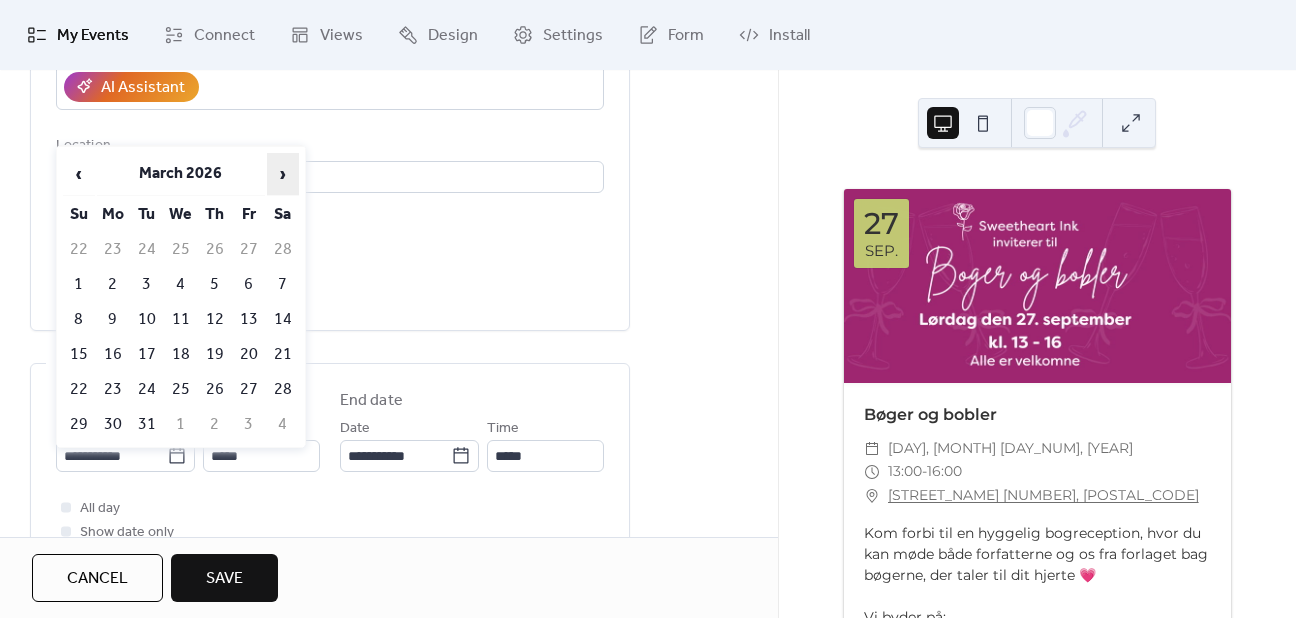 click on "›" at bounding box center (283, 174) 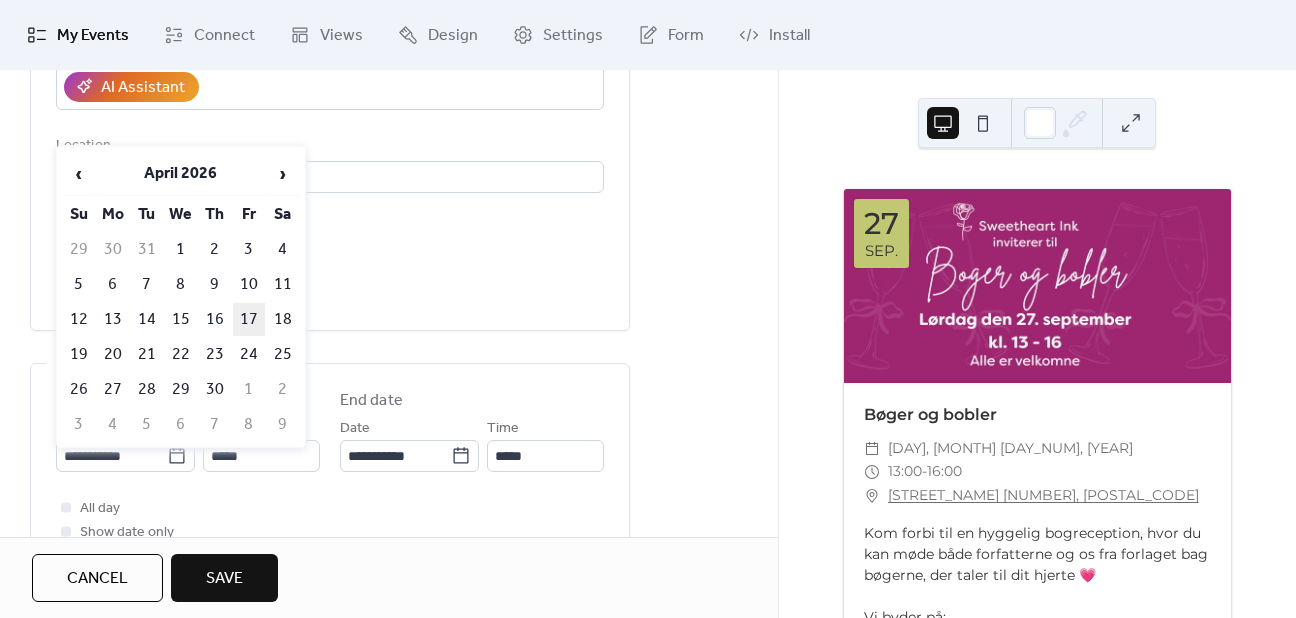 click on "17" at bounding box center [249, 319] 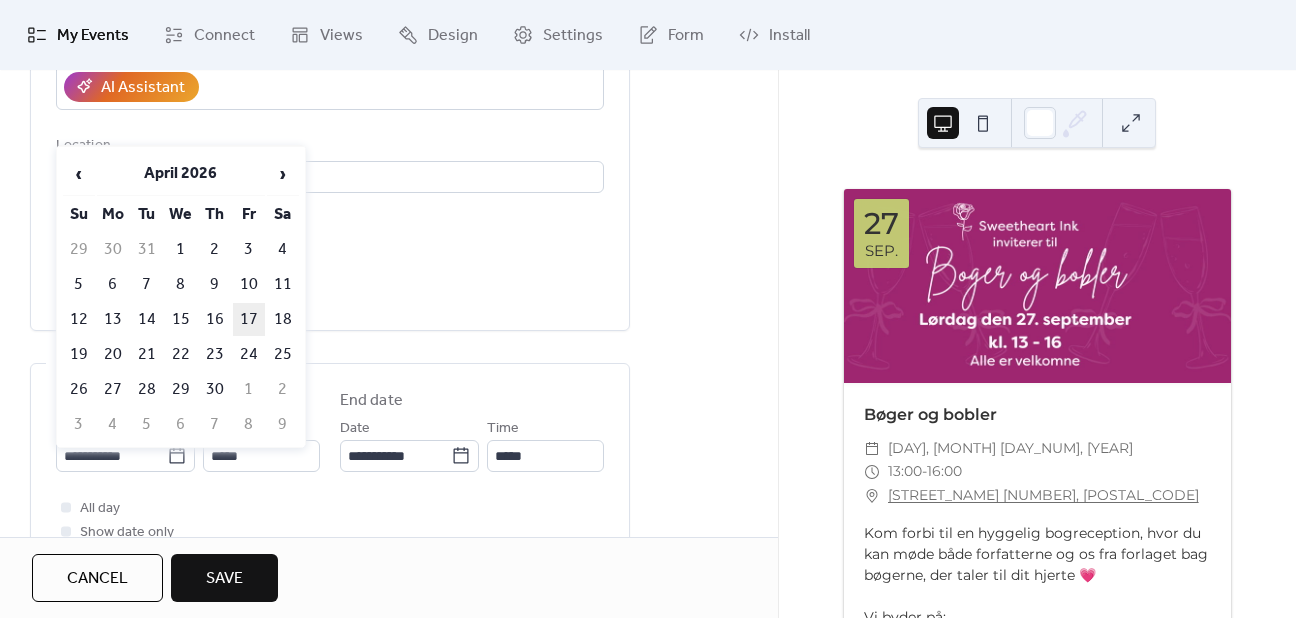 type on "**********" 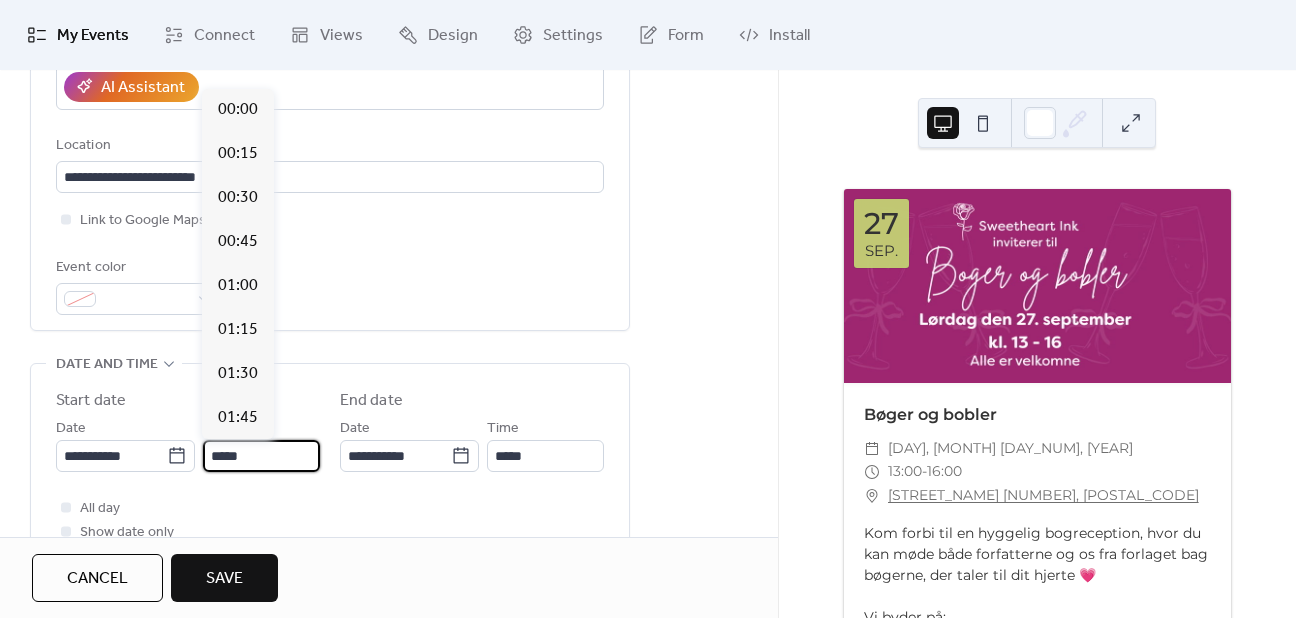 scroll, scrollTop: 2112, scrollLeft: 0, axis: vertical 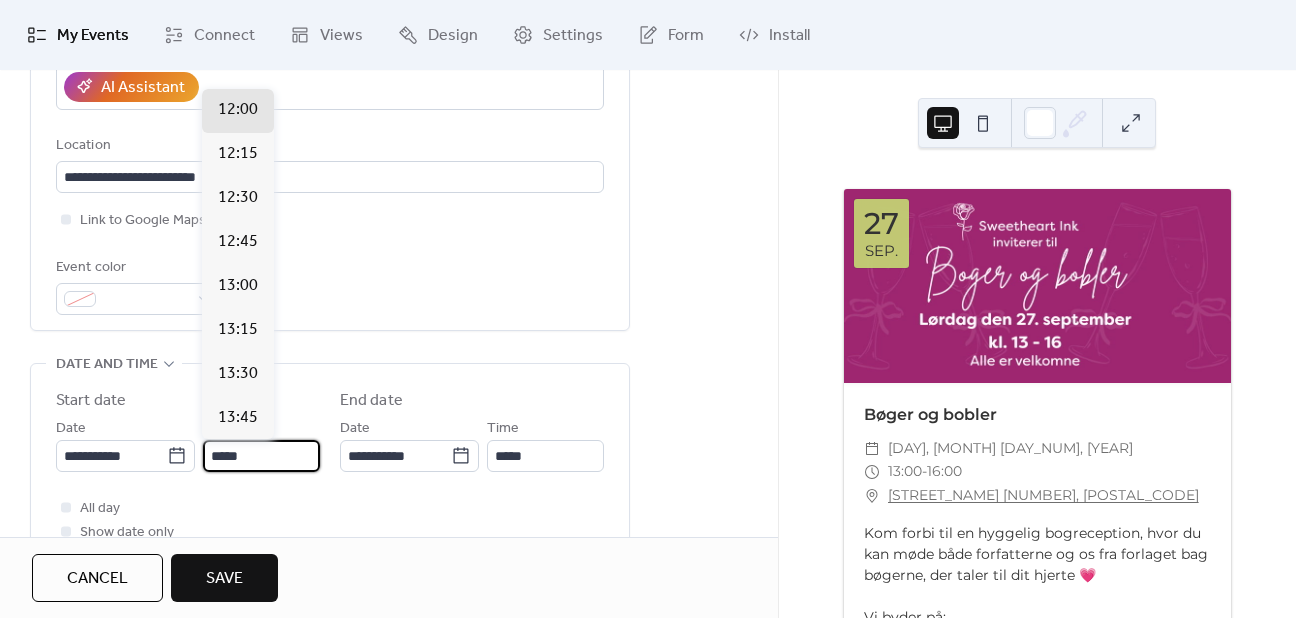 drag, startPoint x: 272, startPoint y: 449, endPoint x: 204, endPoint y: 457, distance: 68.46897 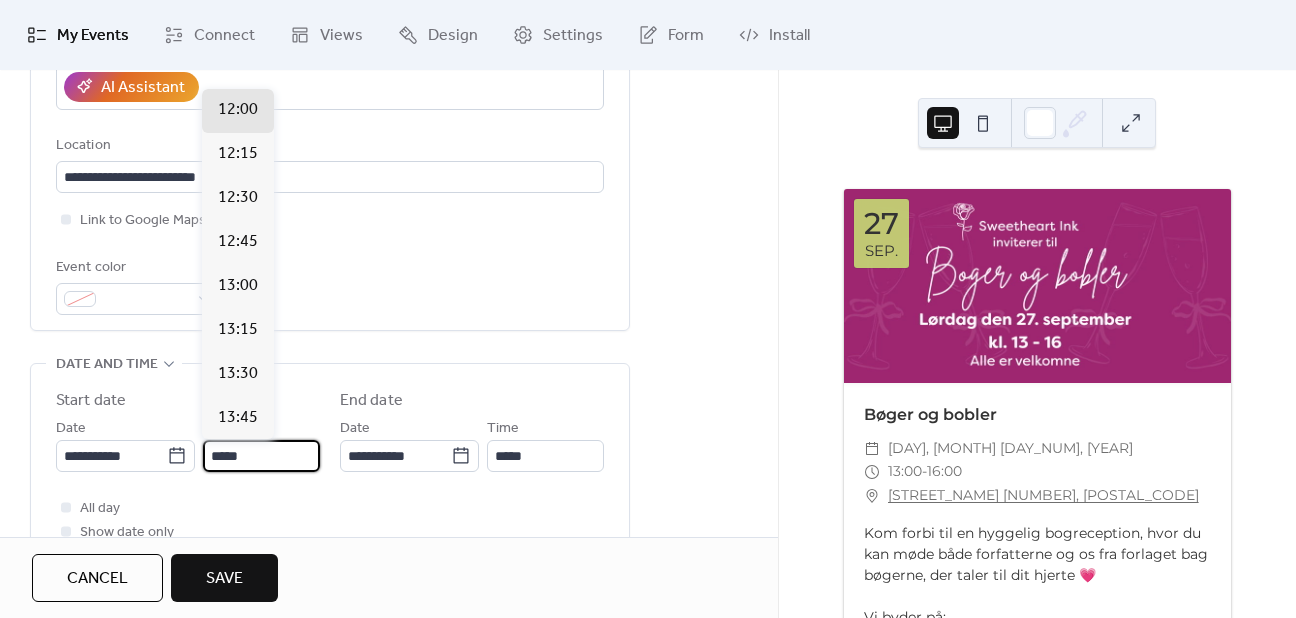 click on "*****" at bounding box center (261, 456) 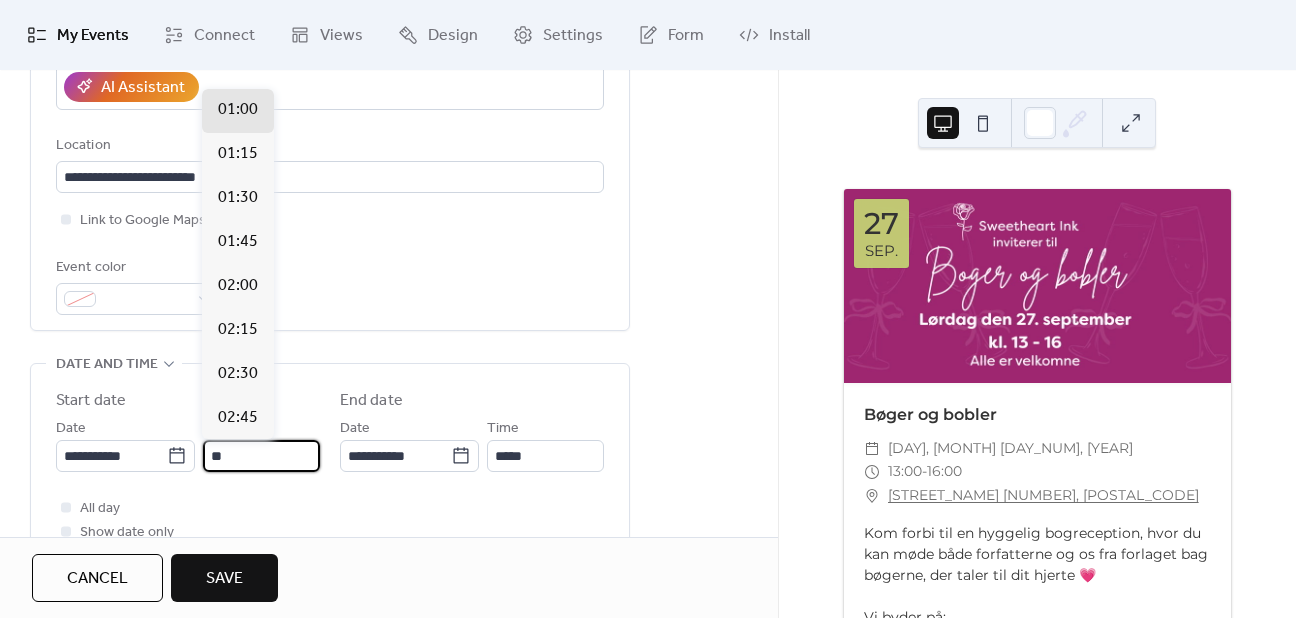 scroll, scrollTop: 1760, scrollLeft: 0, axis: vertical 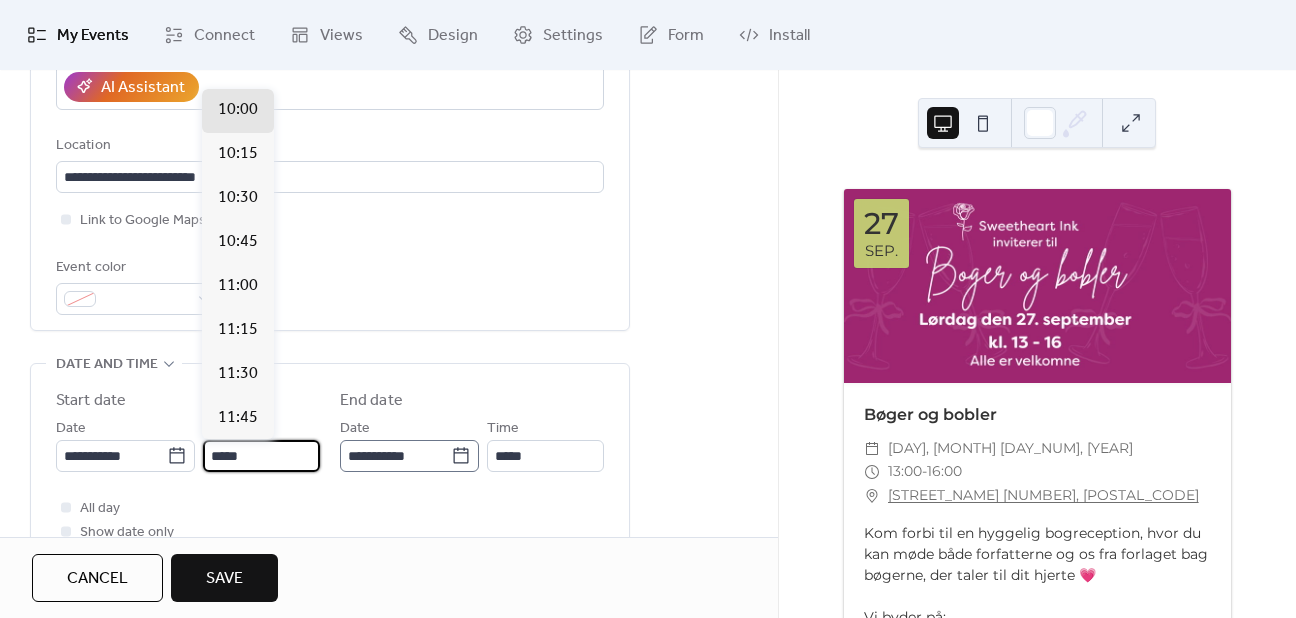 type on "*****" 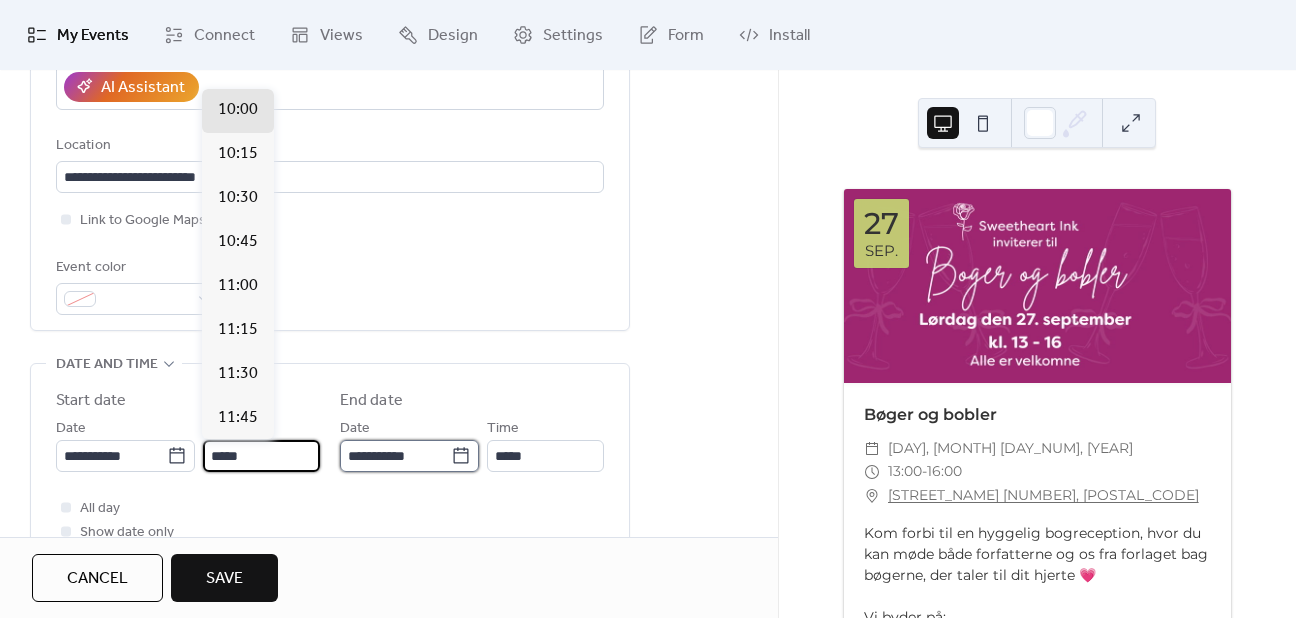 click on "**********" at bounding box center (395, 456) 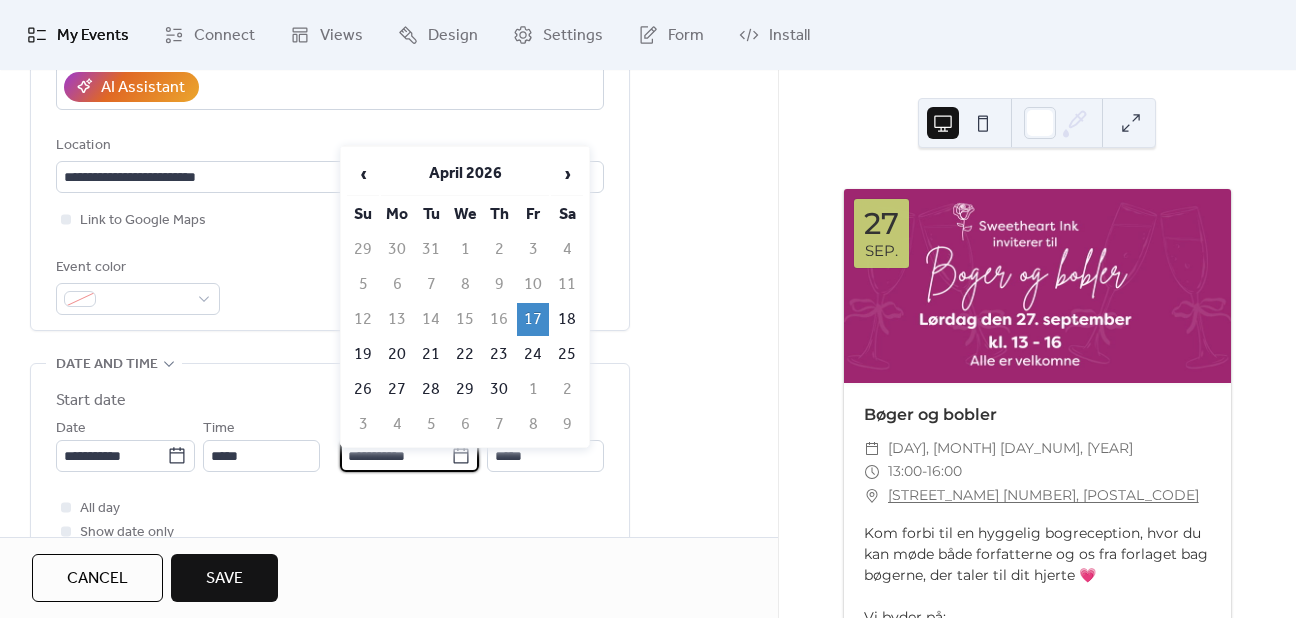 type on "*****" 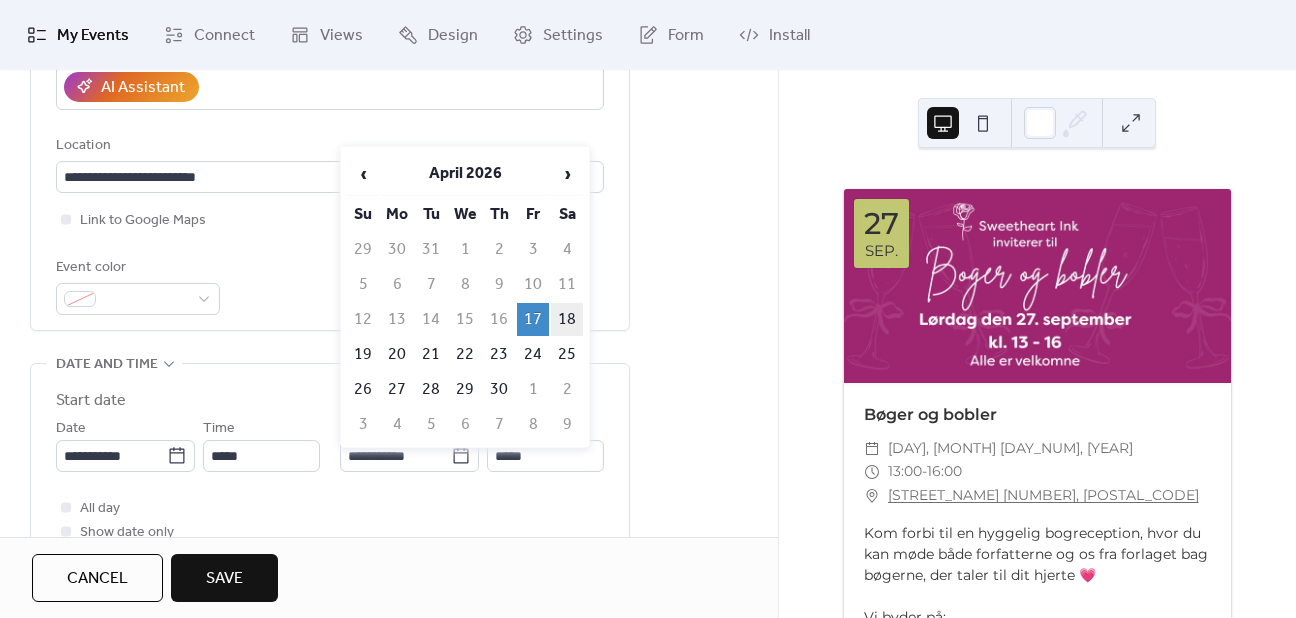 click on "18" at bounding box center (567, 319) 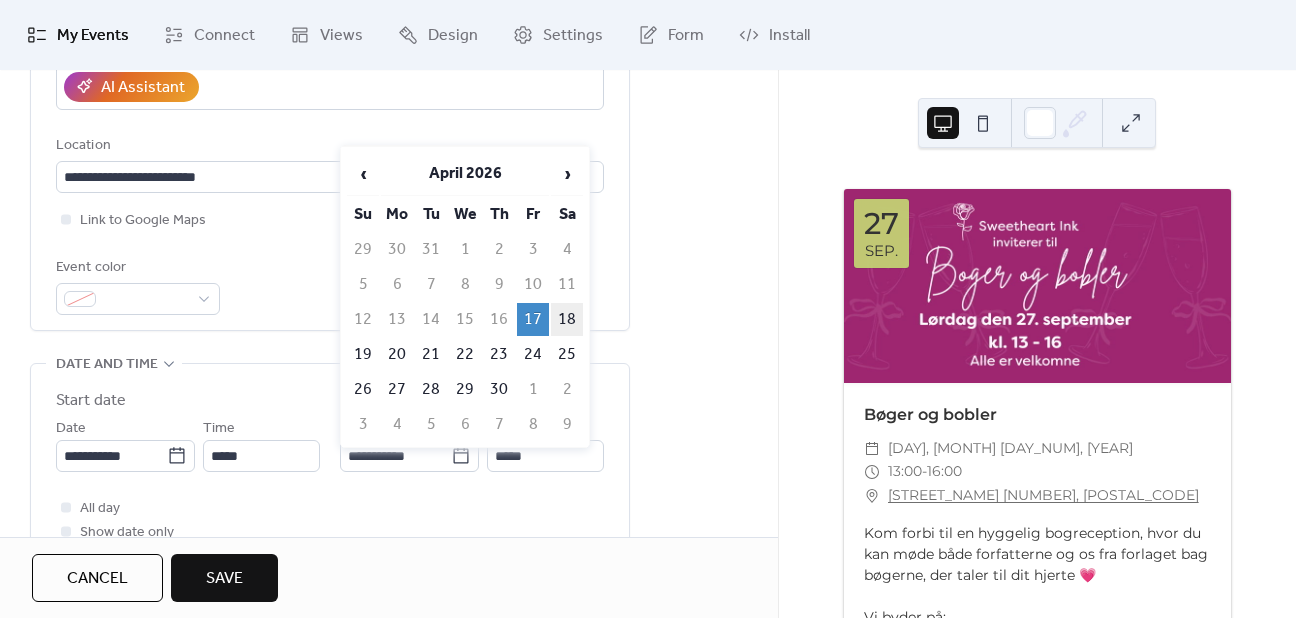 type on "**********" 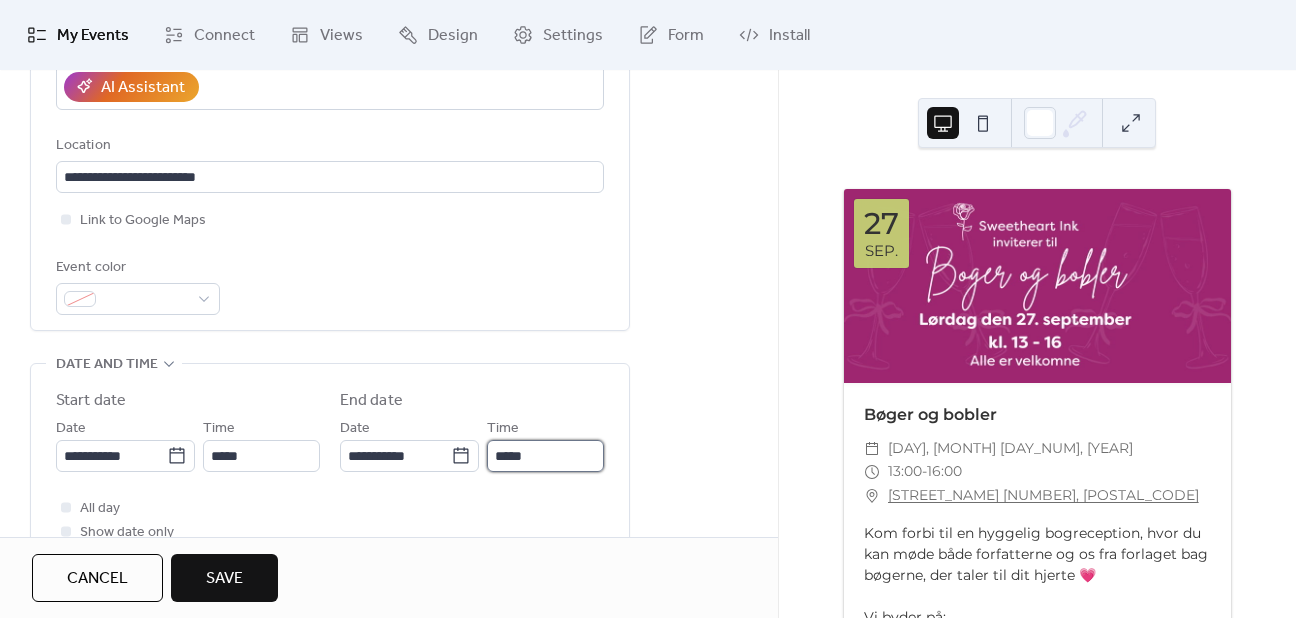click on "*****" at bounding box center [545, 456] 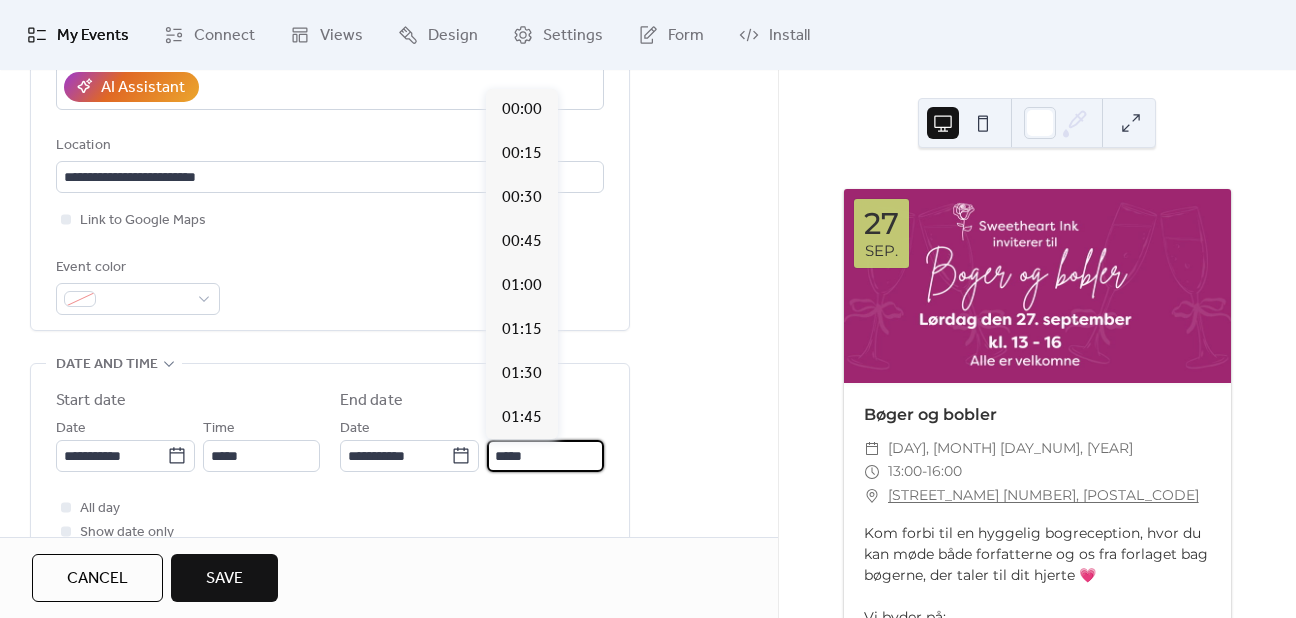 scroll, scrollTop: 1936, scrollLeft: 0, axis: vertical 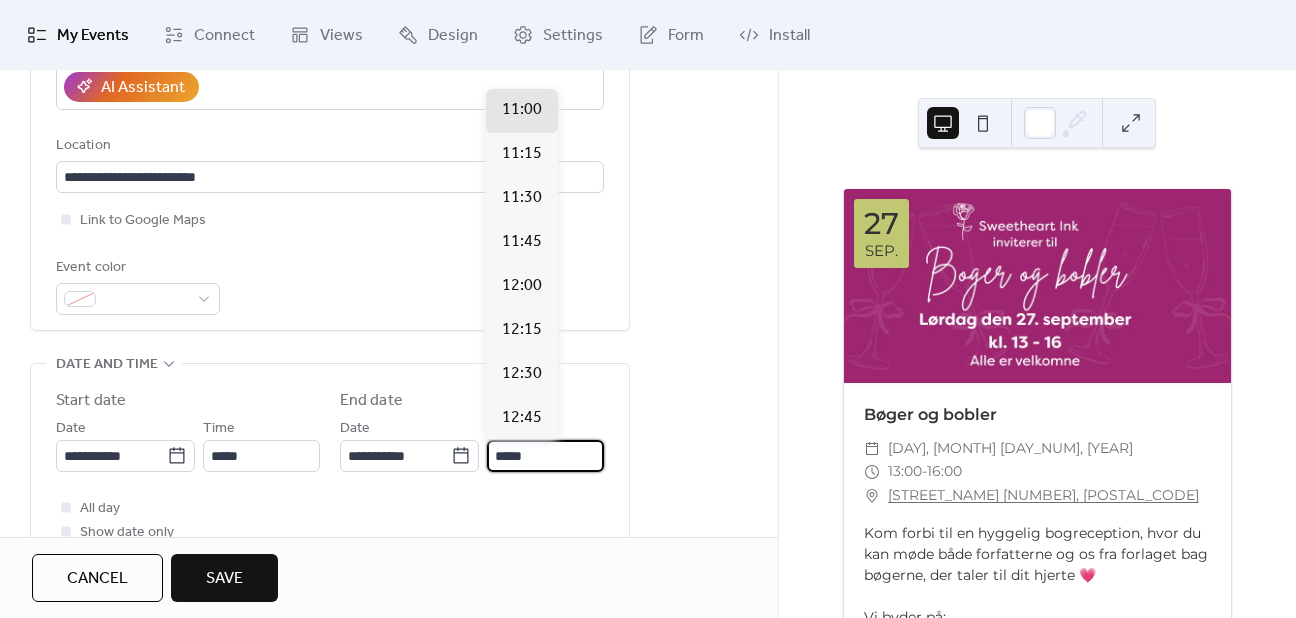 click on "*****" at bounding box center [545, 456] 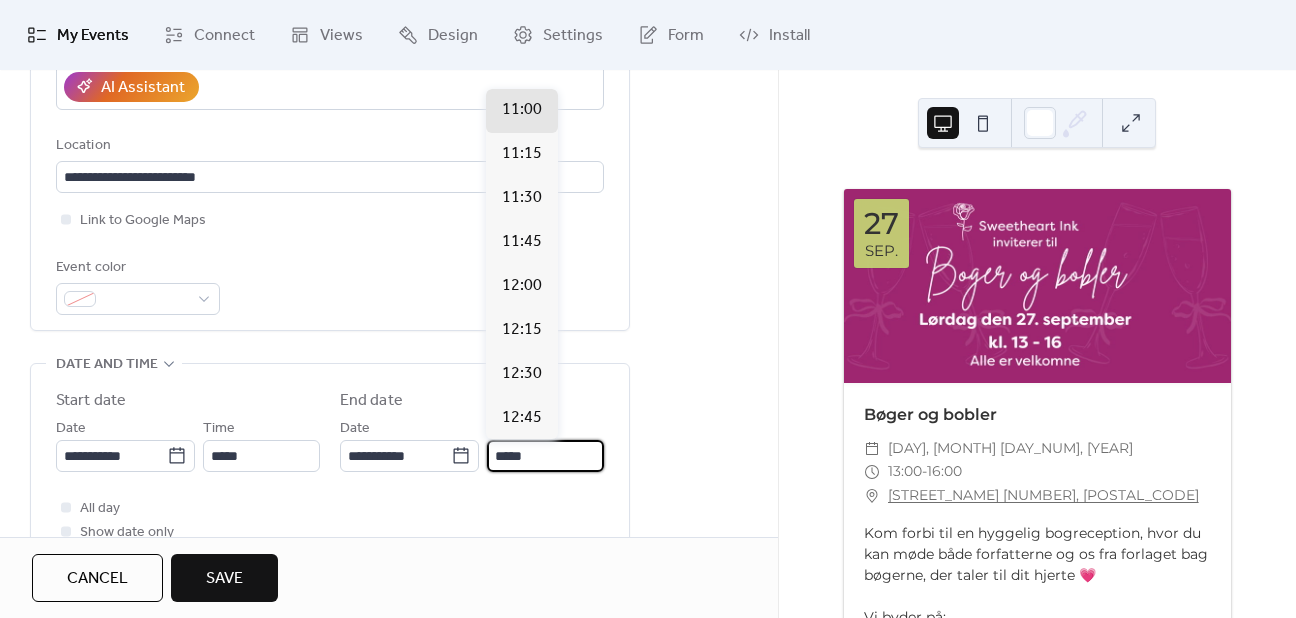 click on "*****" at bounding box center (545, 456) 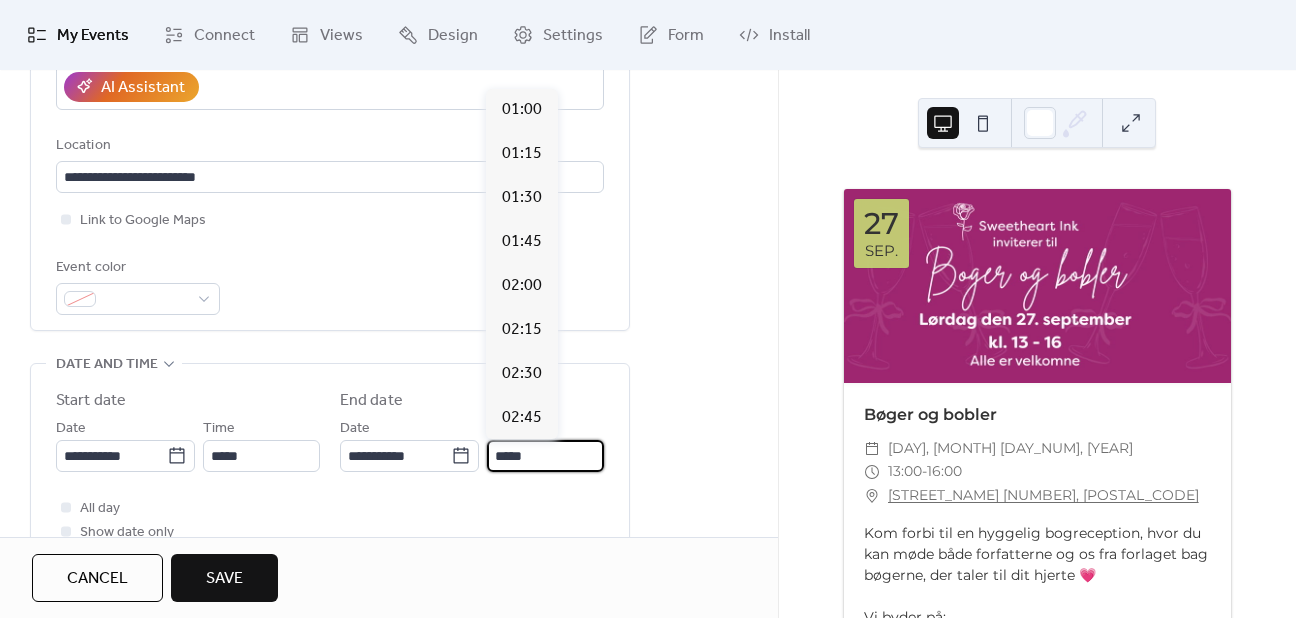 scroll, scrollTop: 2816, scrollLeft: 0, axis: vertical 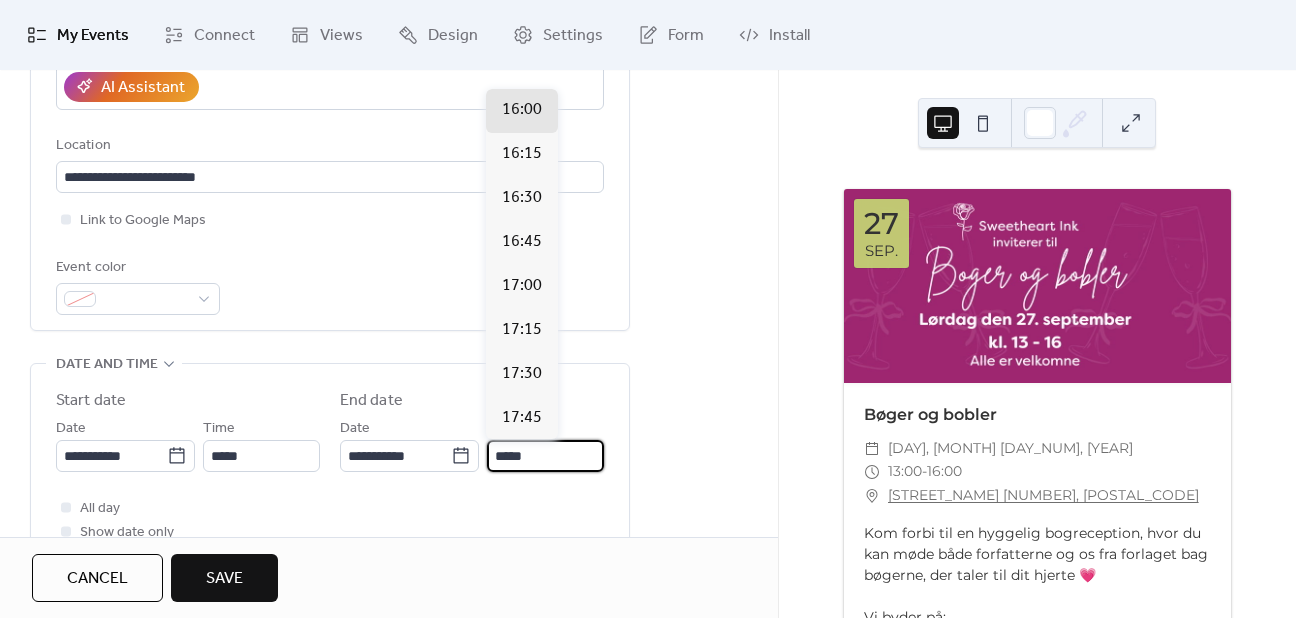 type on "*****" 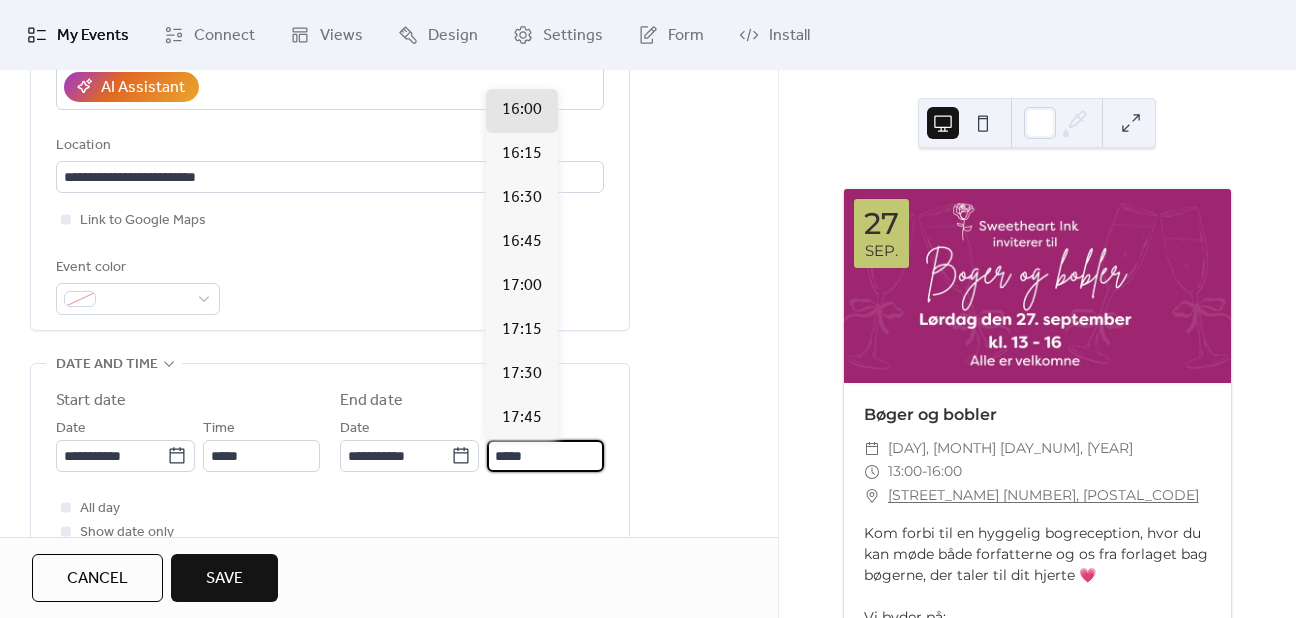 click on "All day Show date only Hide end time" at bounding box center (330, 532) 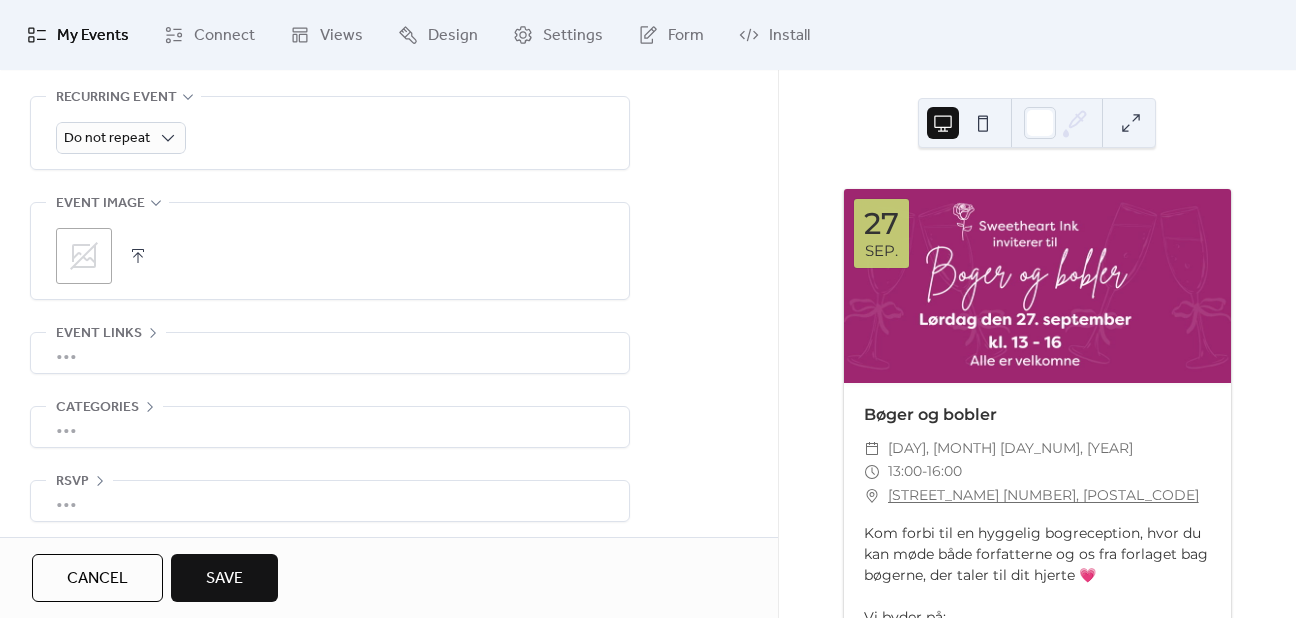 scroll, scrollTop: 925, scrollLeft: 0, axis: vertical 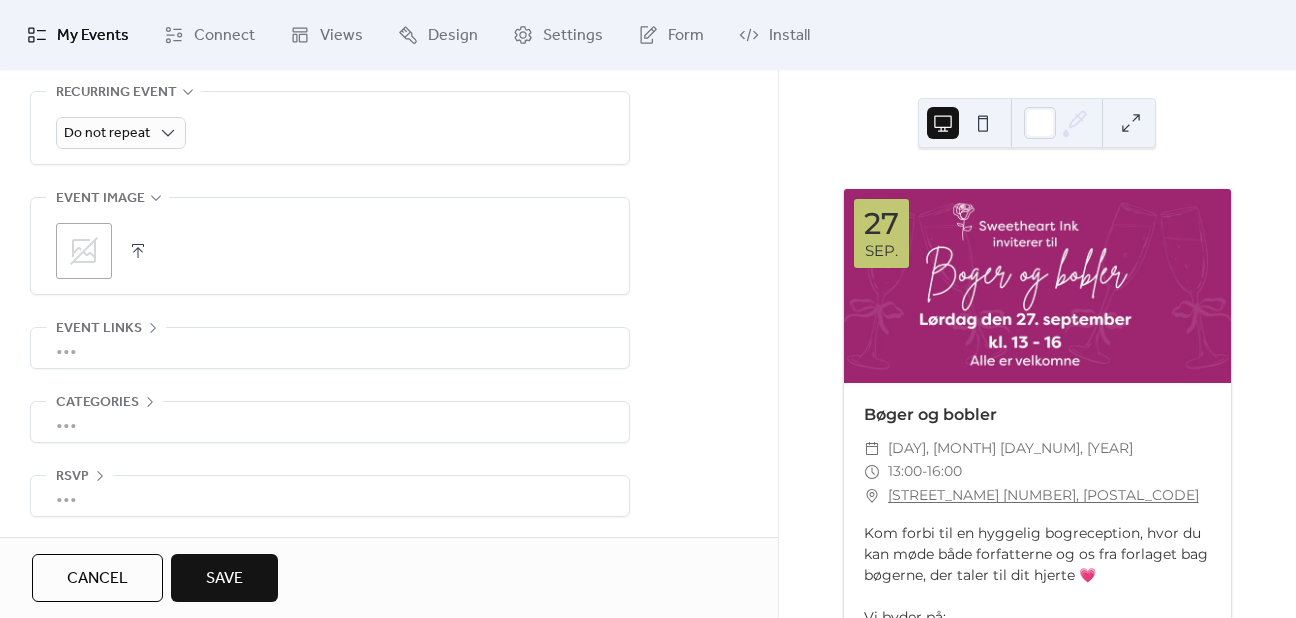 click 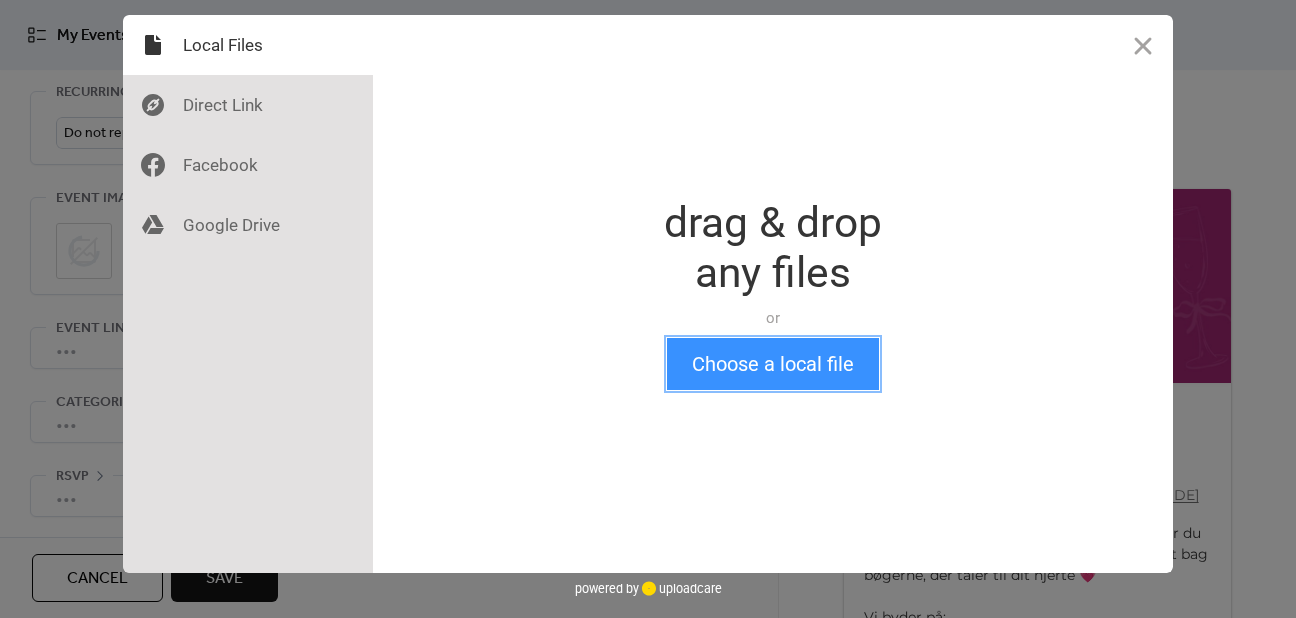 click on "Choose a local file" at bounding box center [773, 364] 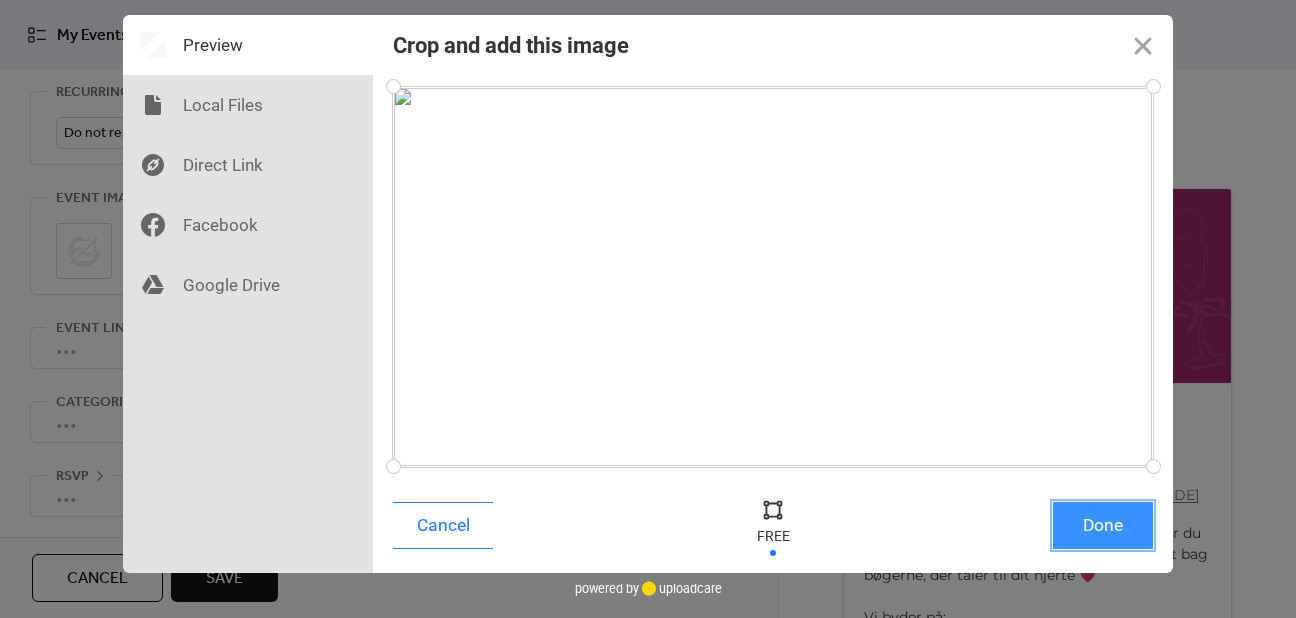 click on "Done" at bounding box center (1103, 525) 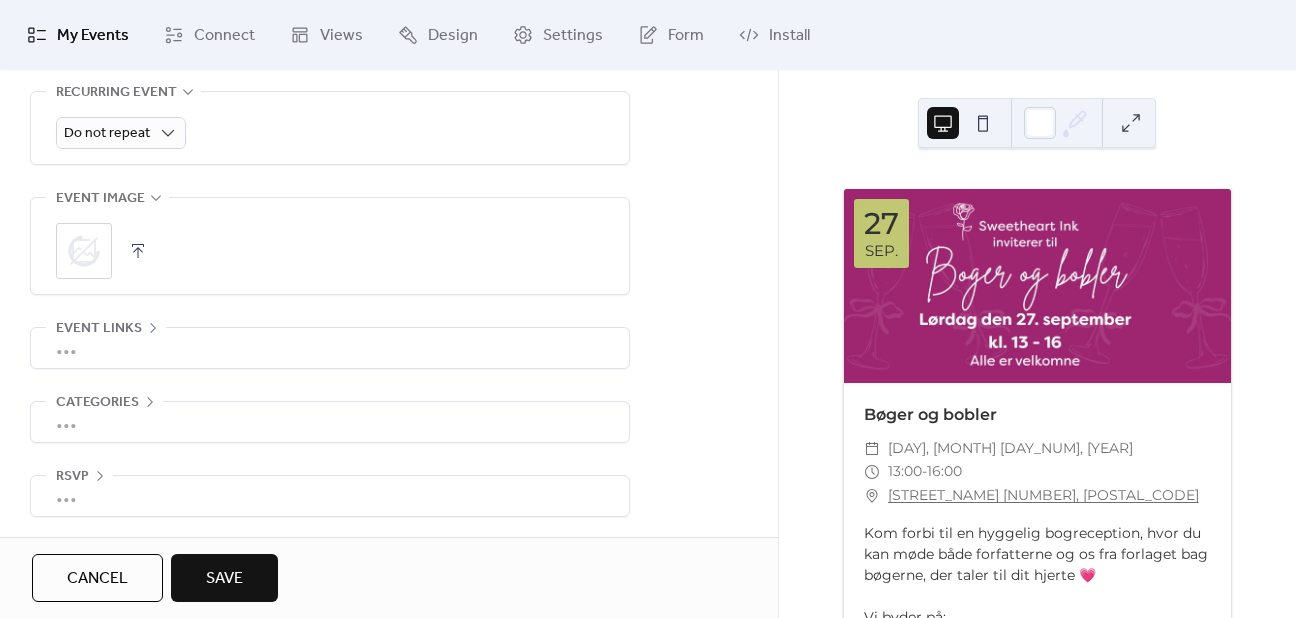 click on "Save" at bounding box center [224, 578] 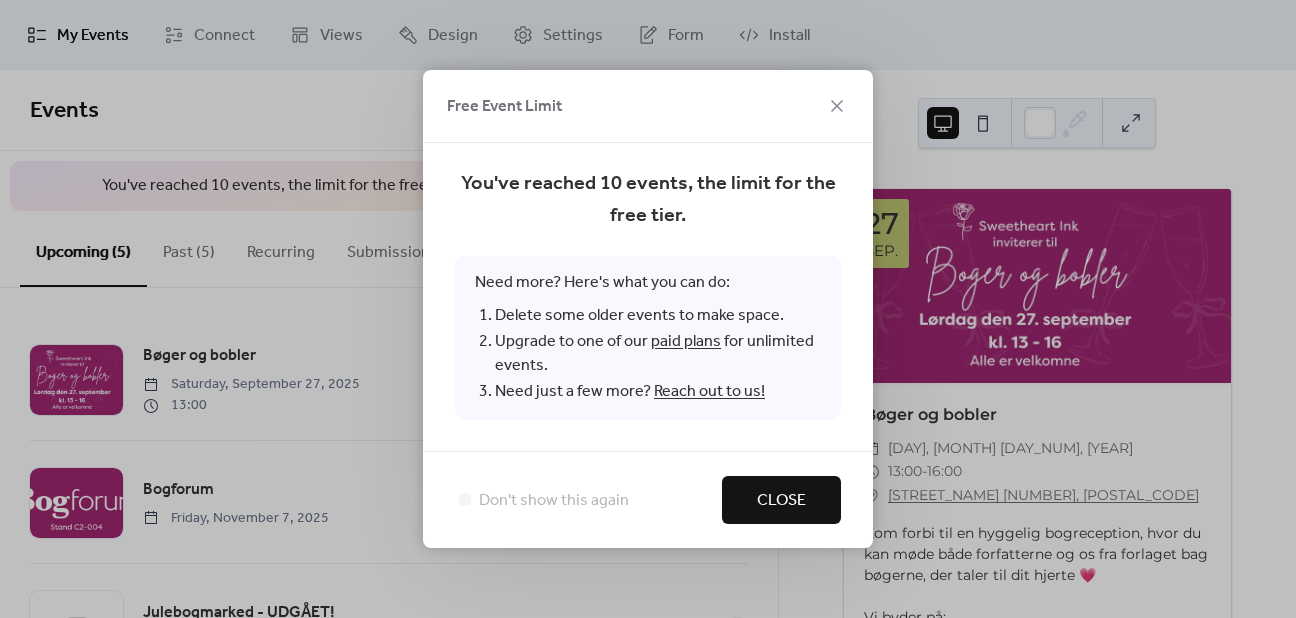 click on "Close" at bounding box center [781, 501] 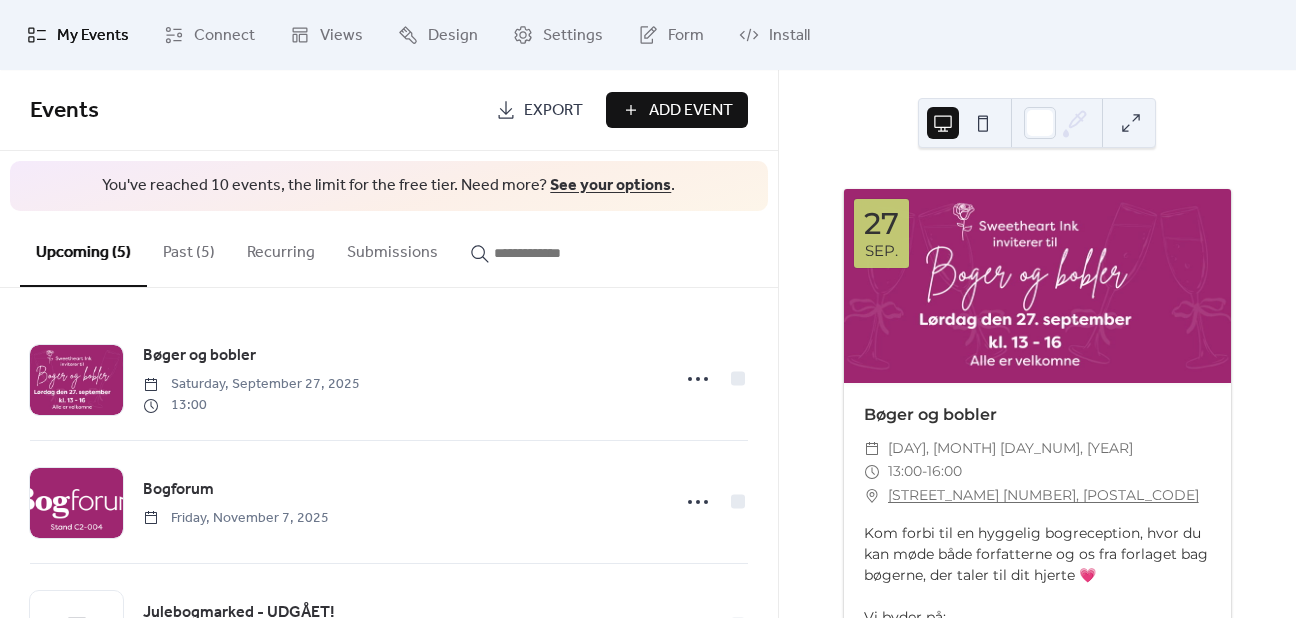 scroll, scrollTop: 0, scrollLeft: 0, axis: both 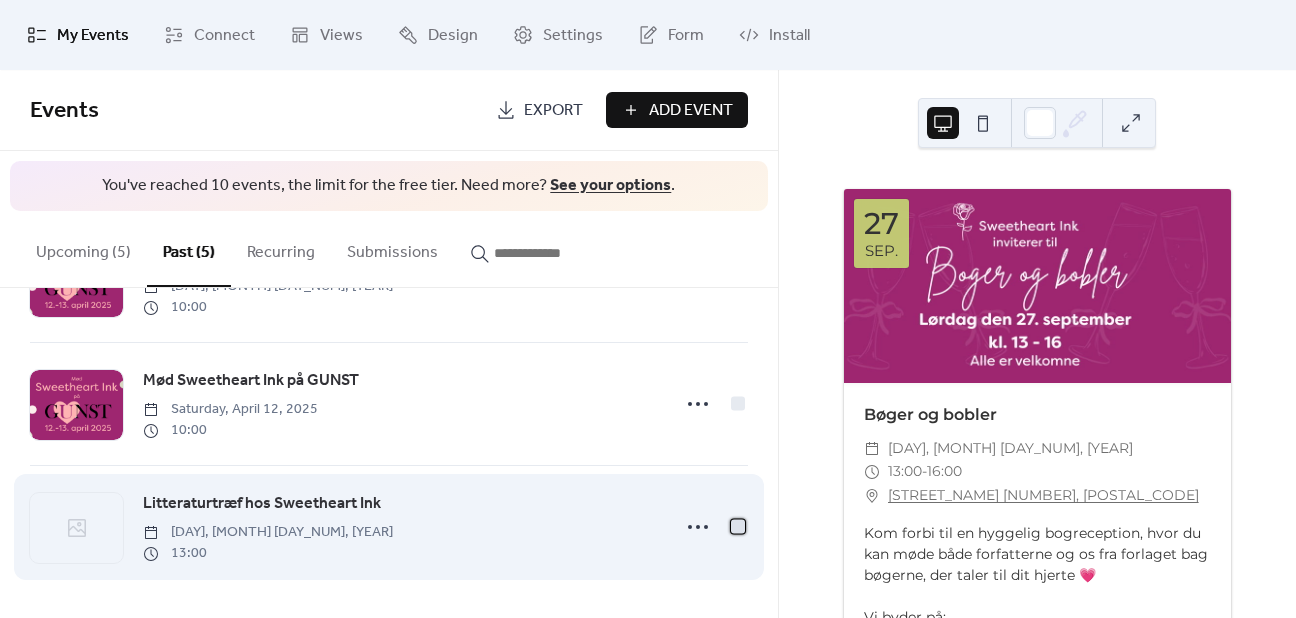 click at bounding box center (738, 527) 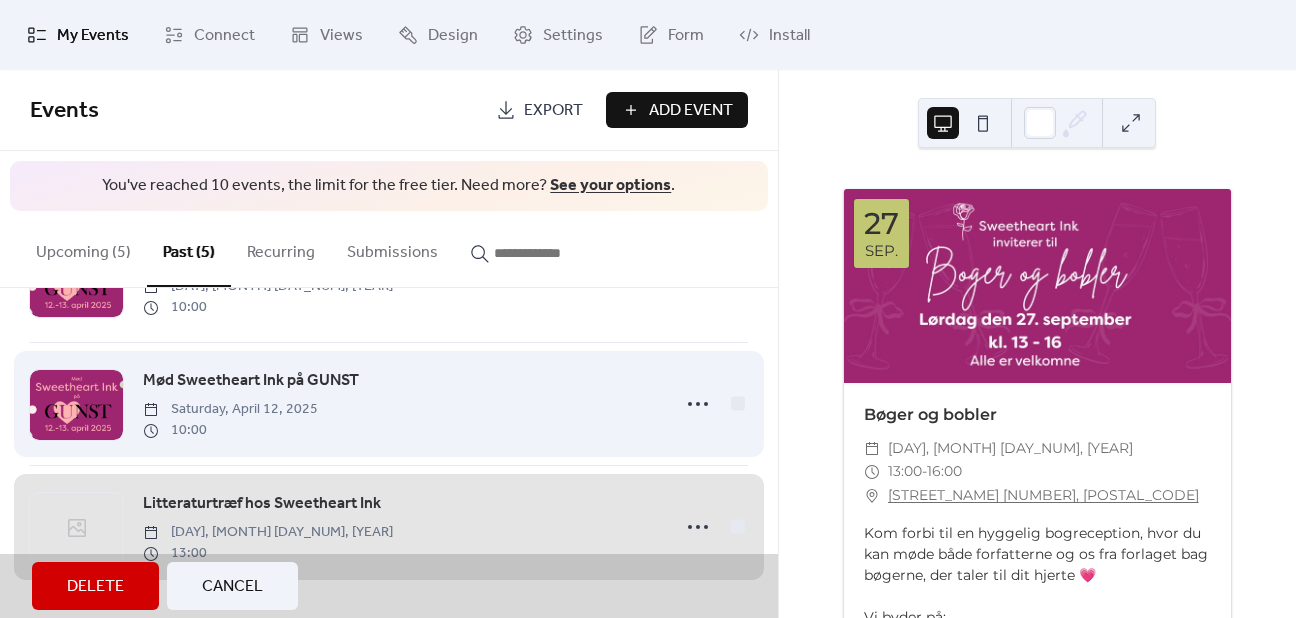 click on "Mød Sweetheart Ink på GUNST [DAY], [MONTH] [DAY_NUM] [TIME]" at bounding box center [389, 403] 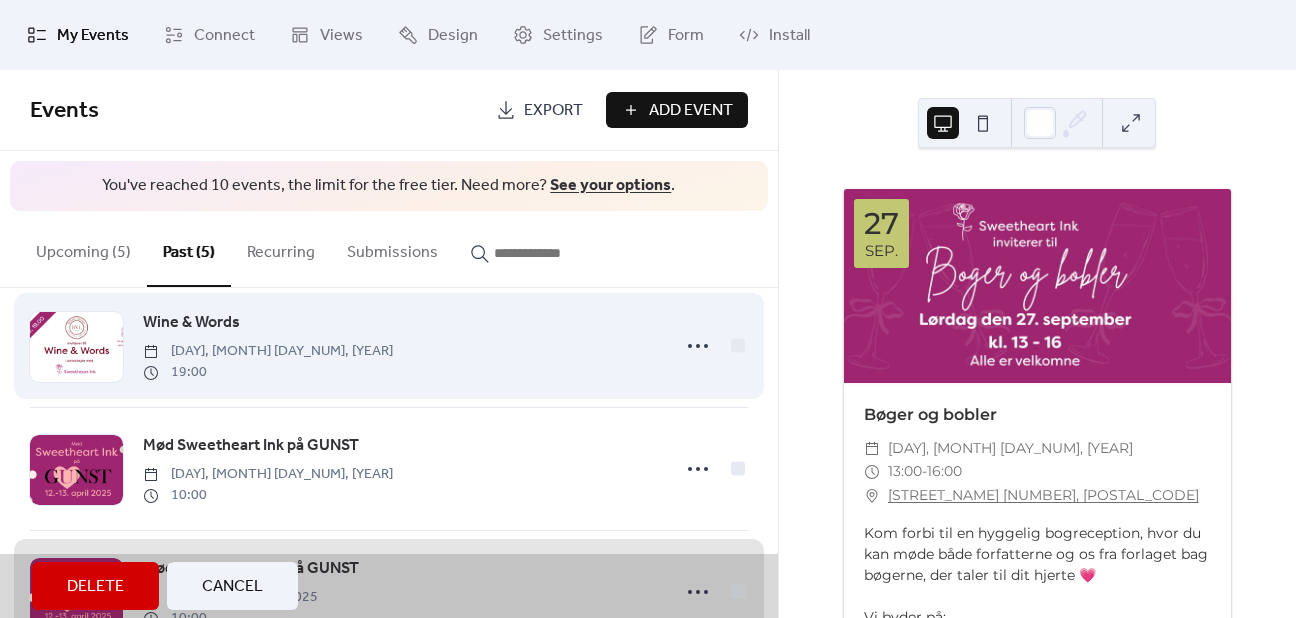 scroll, scrollTop: 144, scrollLeft: 0, axis: vertical 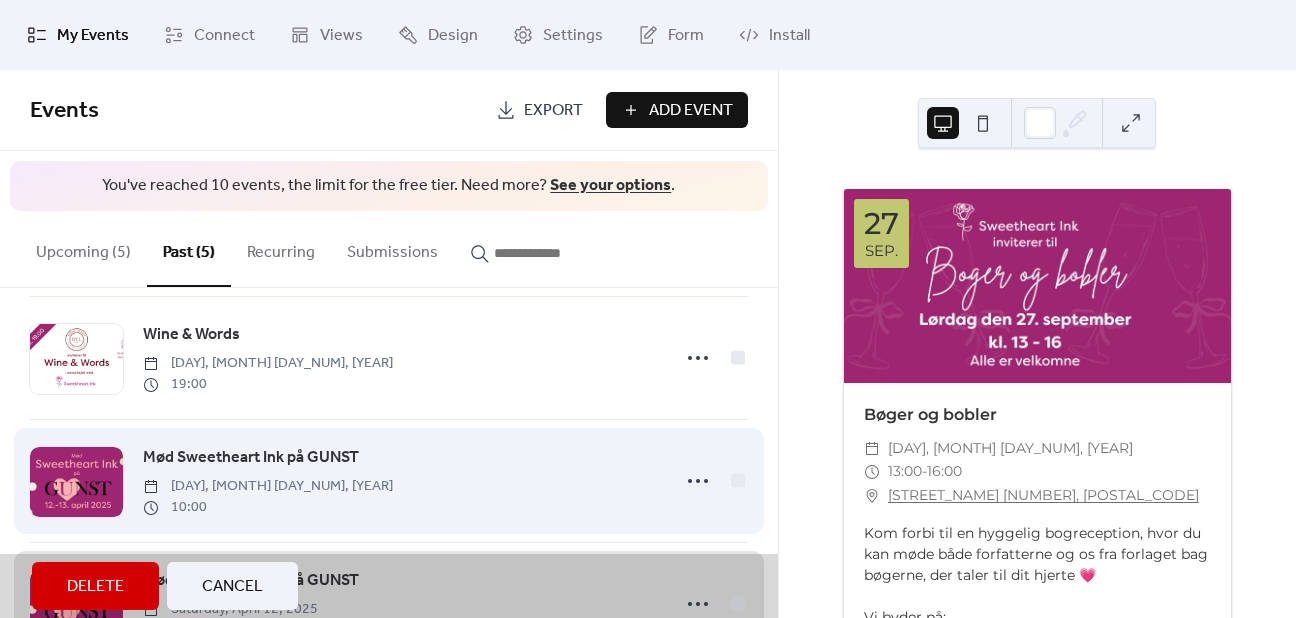 click on "Mød Sweetheart Ink på GUNST [DAY], [MONTH] [DAY_NUM] [TIME]" at bounding box center (389, 480) 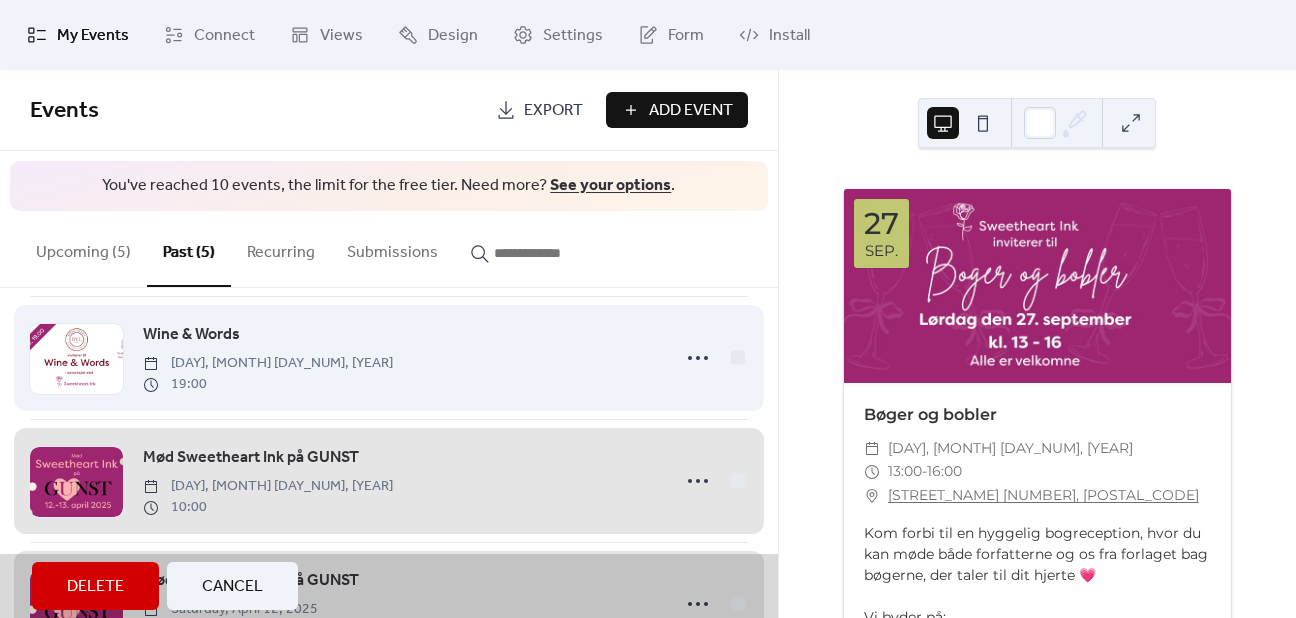 click on "Wine & Words [DAY], [MONTH] [DAY_NUM] [TIME]" at bounding box center (389, 357) 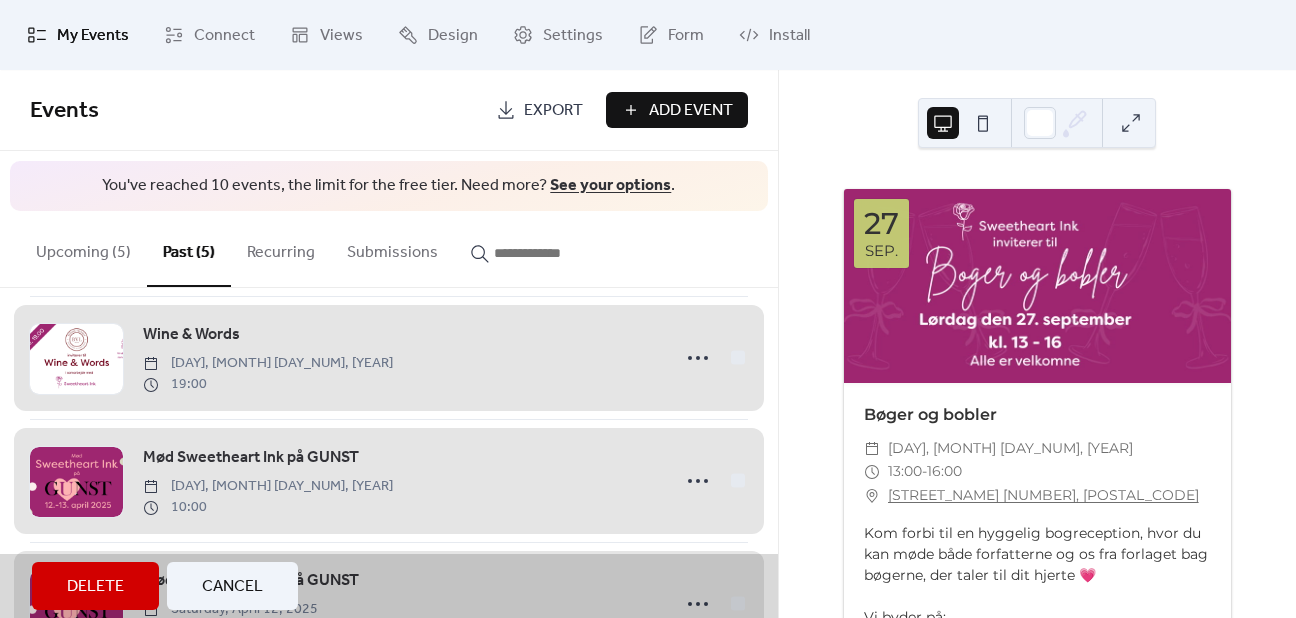 scroll, scrollTop: 44, scrollLeft: 0, axis: vertical 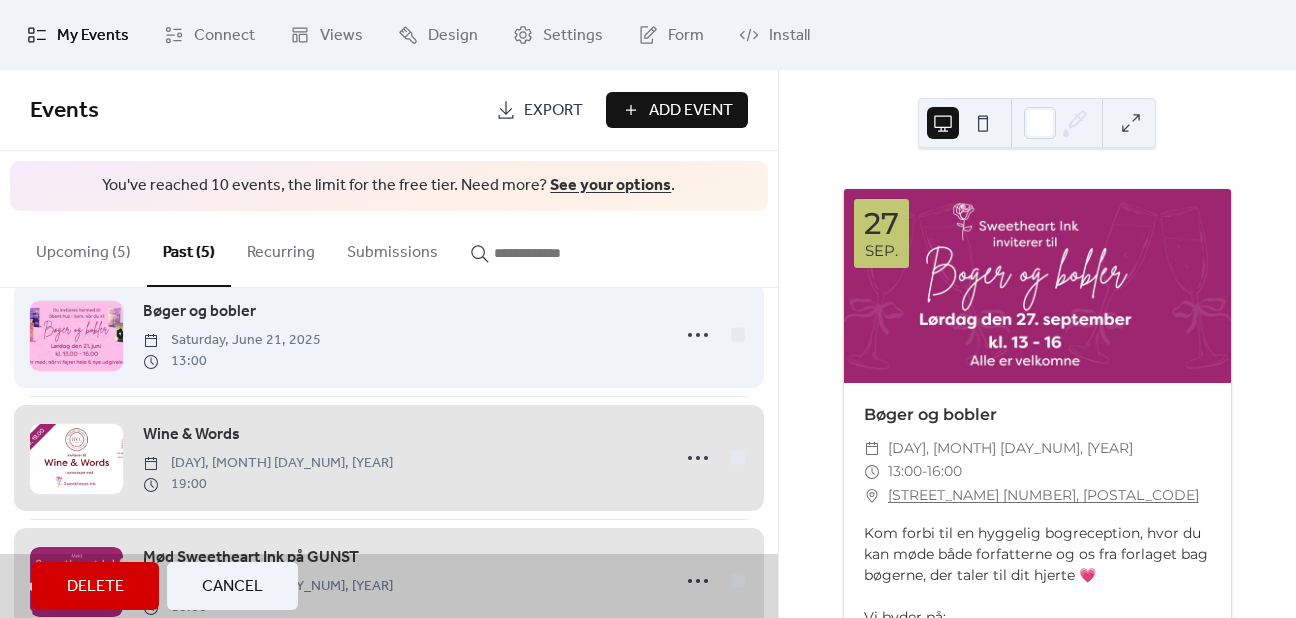 click on "Bøger og bobler [DAY], [MONTH] [DAY_NUM] [TIME]" at bounding box center [389, 335] 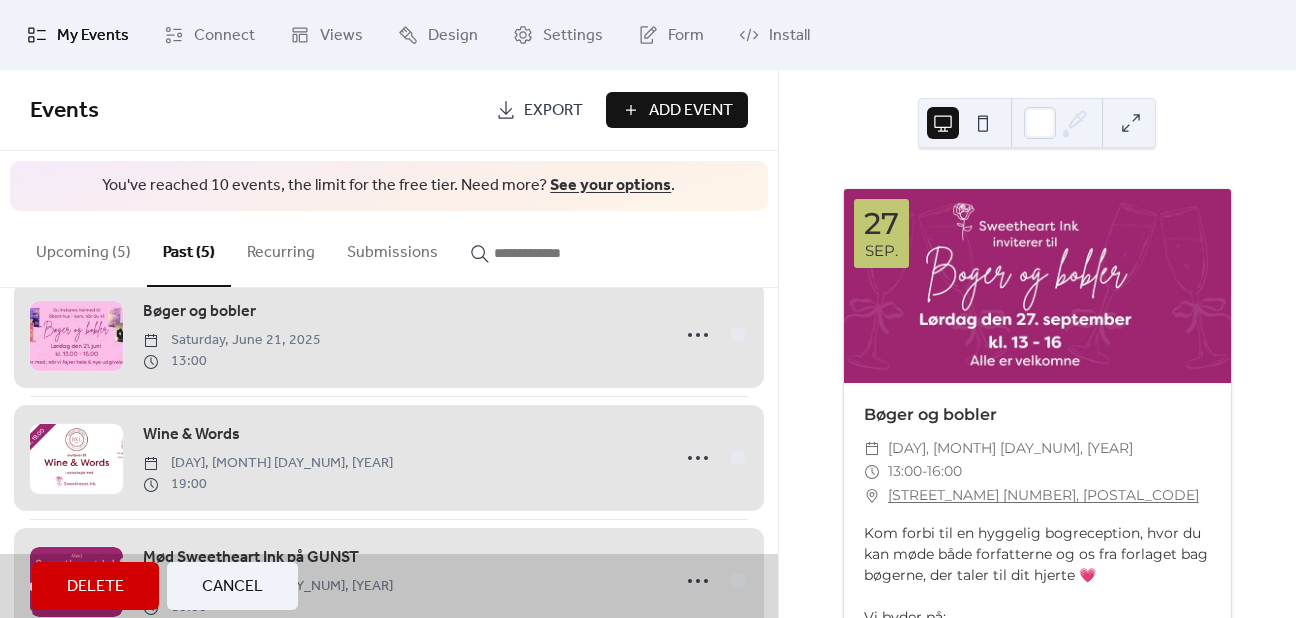 click on "Delete" at bounding box center (95, 587) 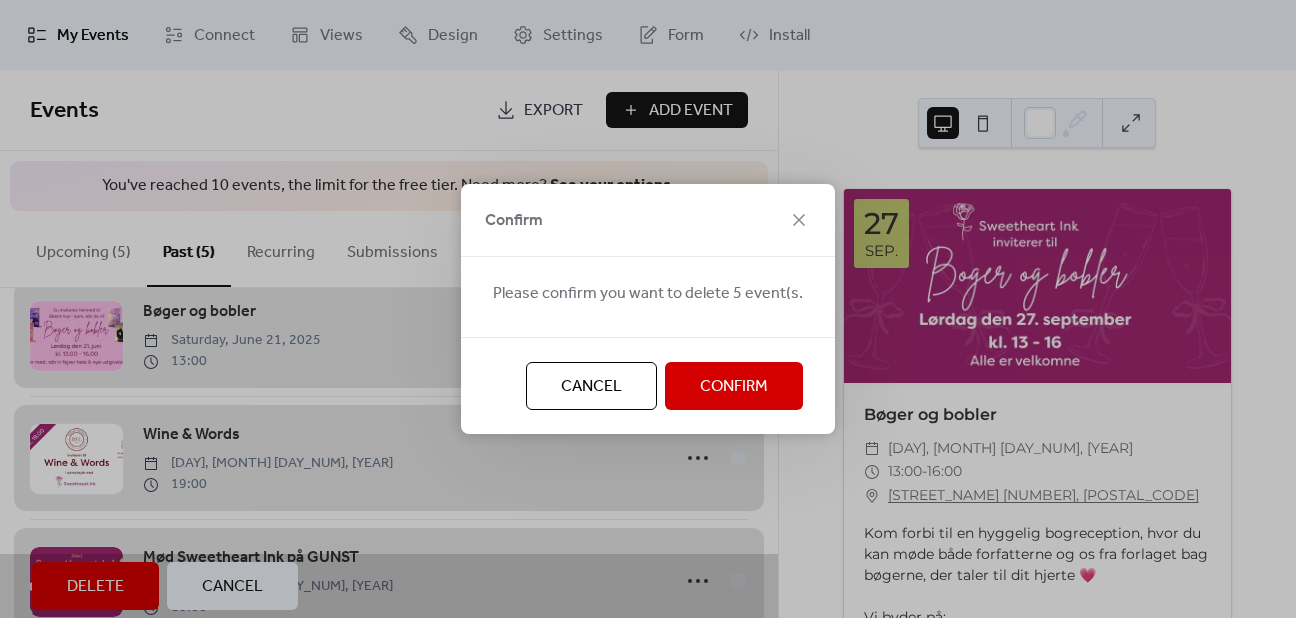click on "Confirm" at bounding box center (734, 387) 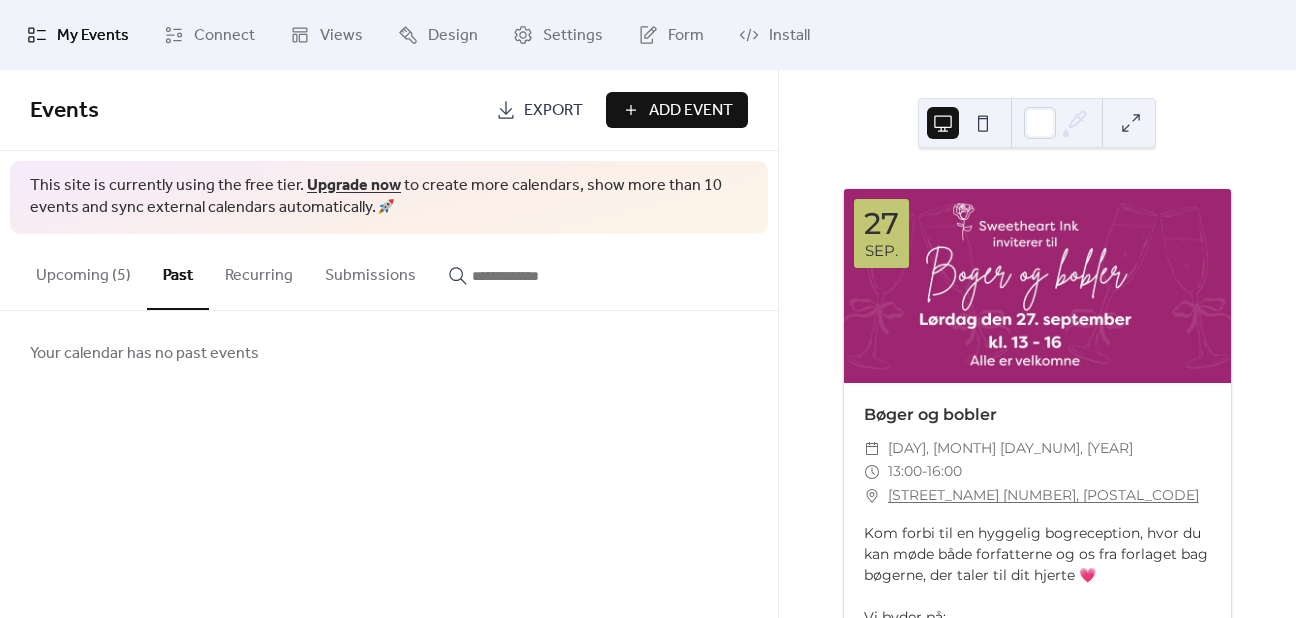 scroll, scrollTop: 0, scrollLeft: 0, axis: both 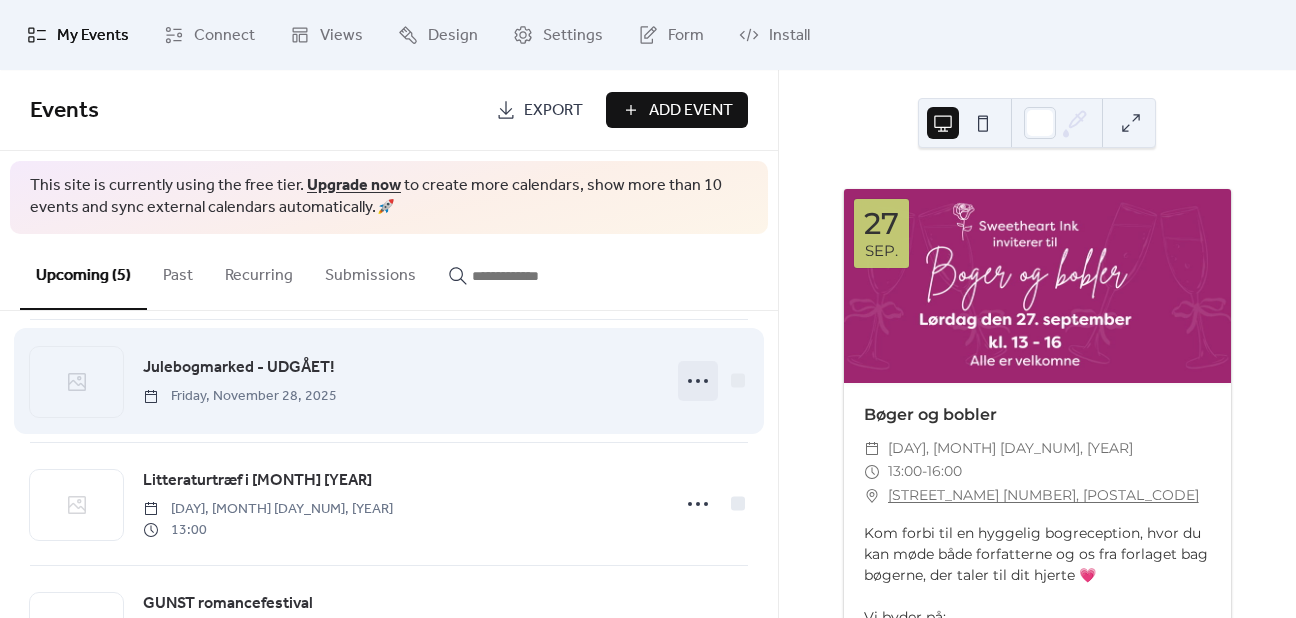 click 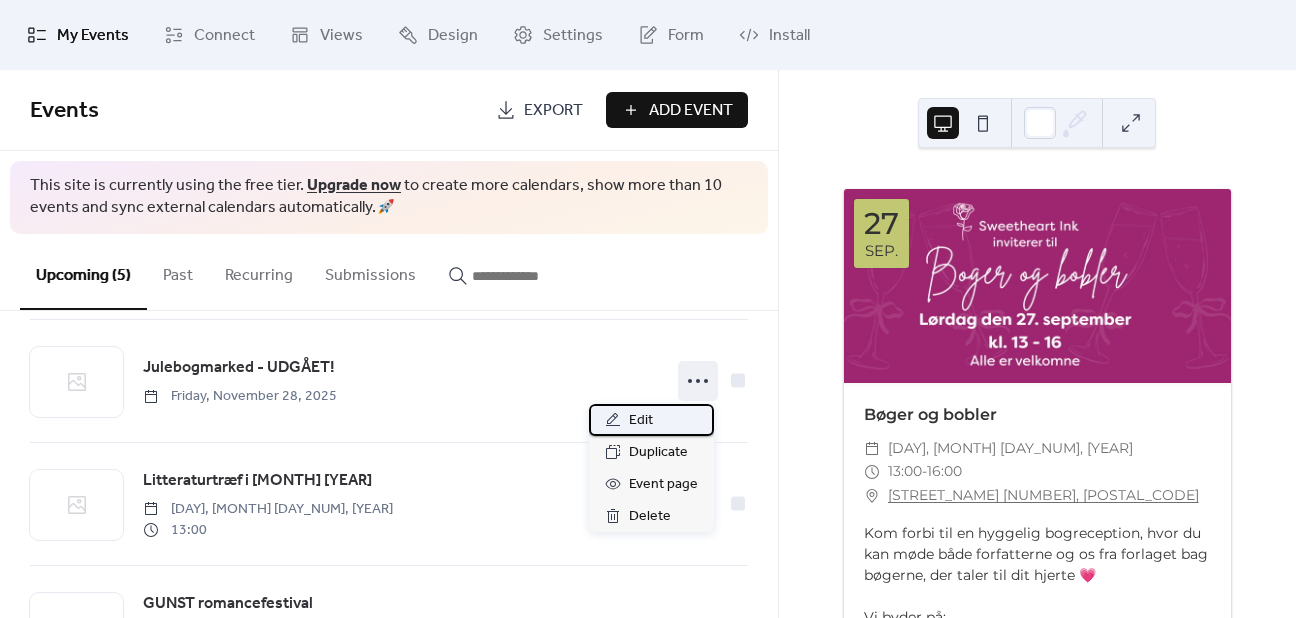 click on "Edit" at bounding box center (641, 421) 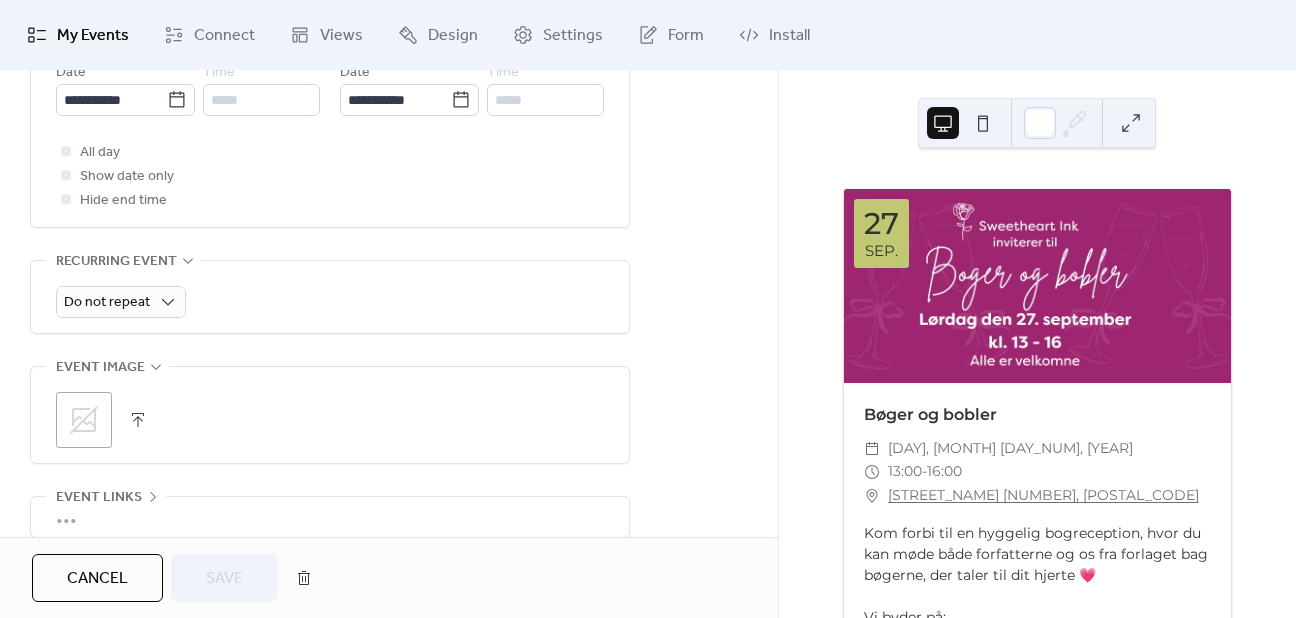 scroll, scrollTop: 800, scrollLeft: 0, axis: vertical 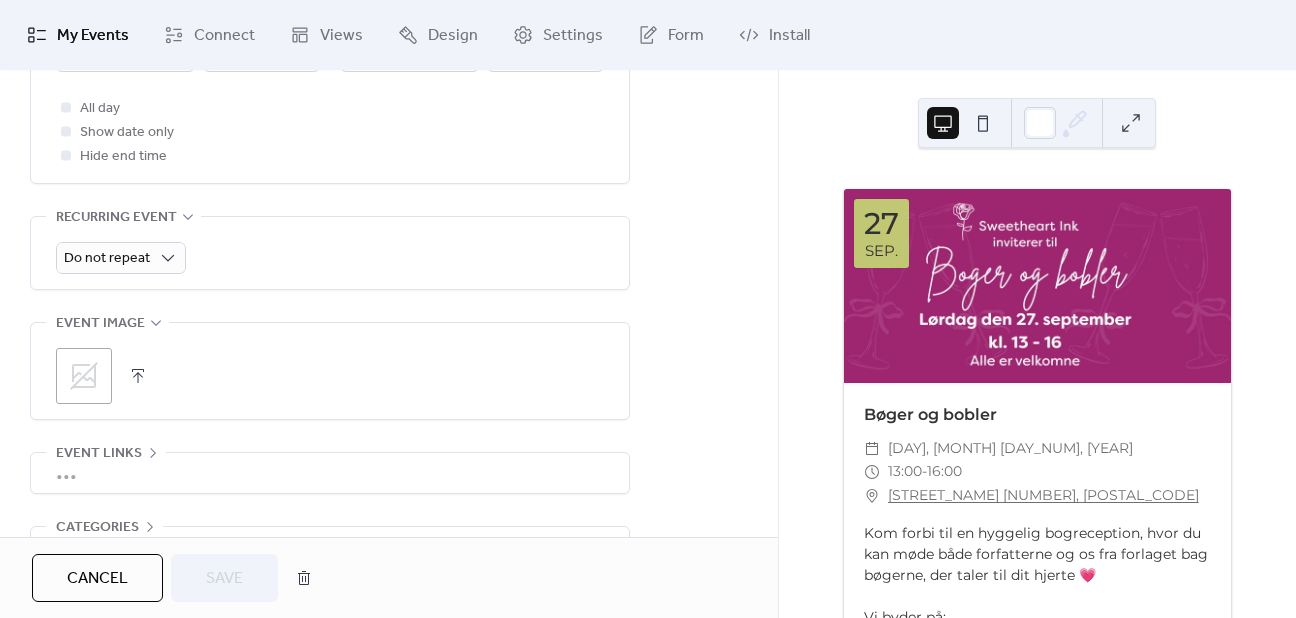 click 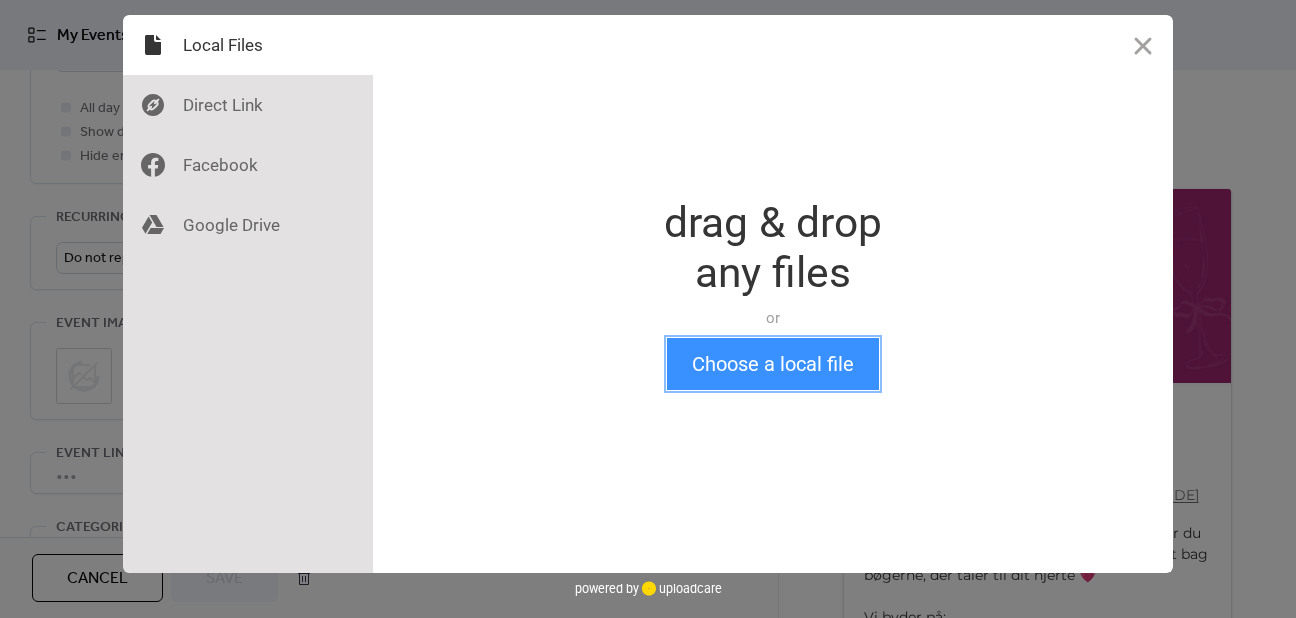 click on "Choose a local file" at bounding box center (773, 364) 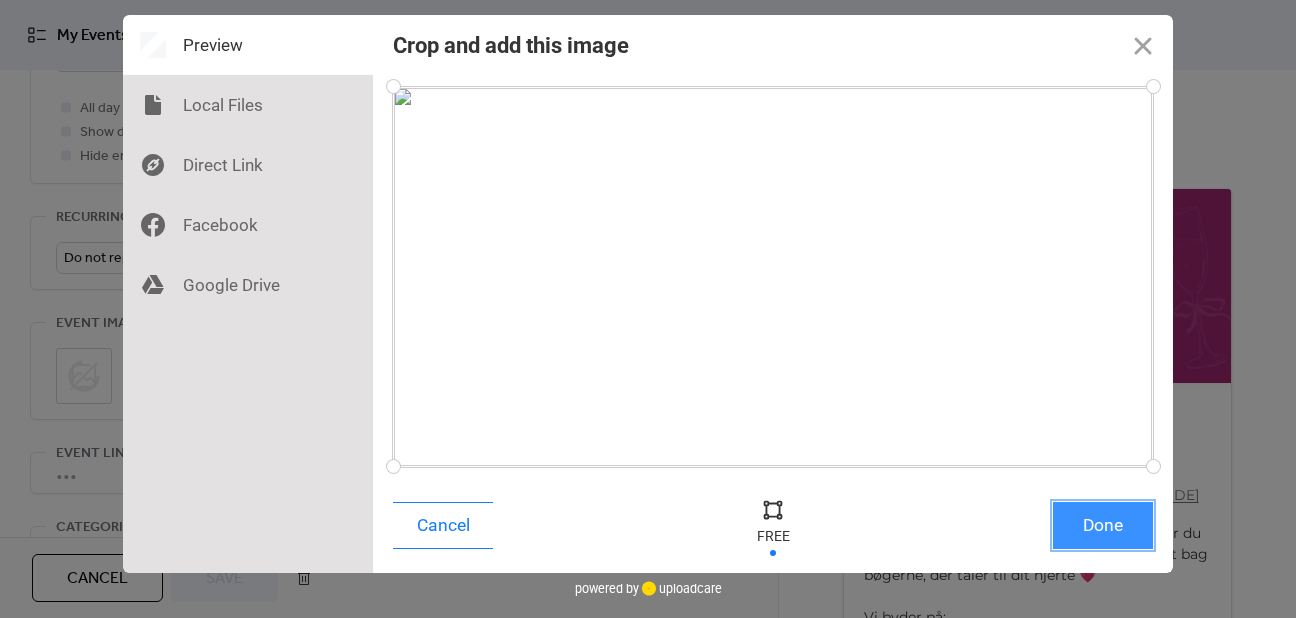 click on "Done" at bounding box center (1103, 525) 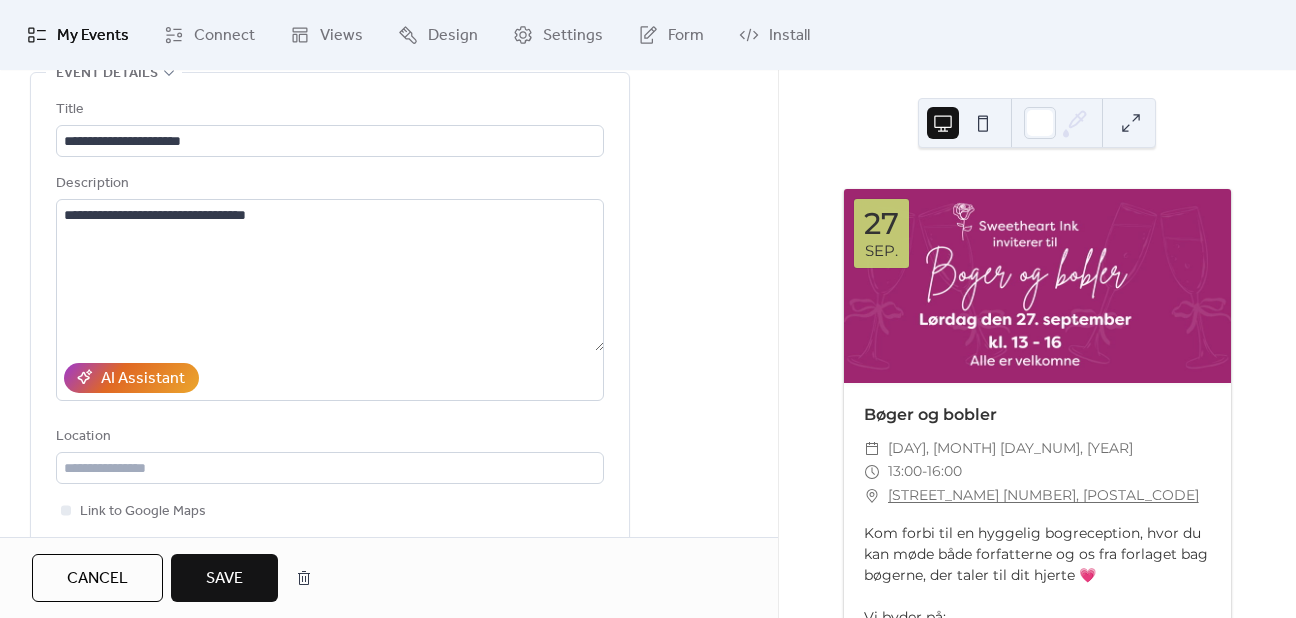 scroll, scrollTop: 100, scrollLeft: 0, axis: vertical 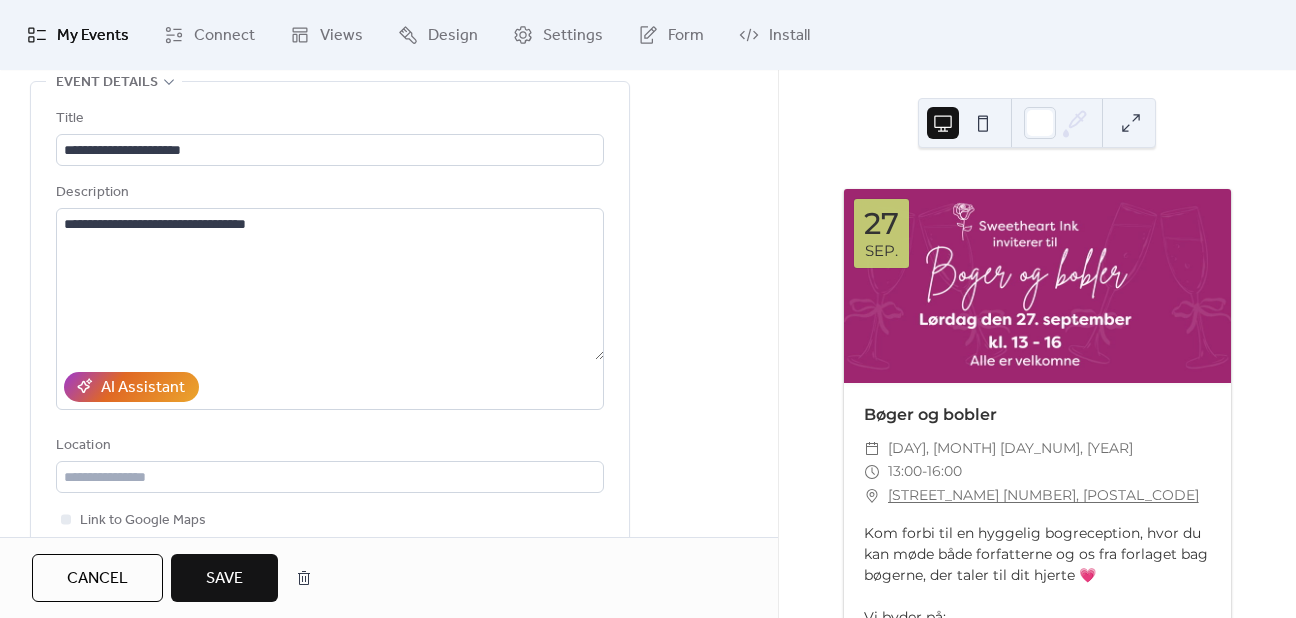 click on "Save" at bounding box center (224, 579) 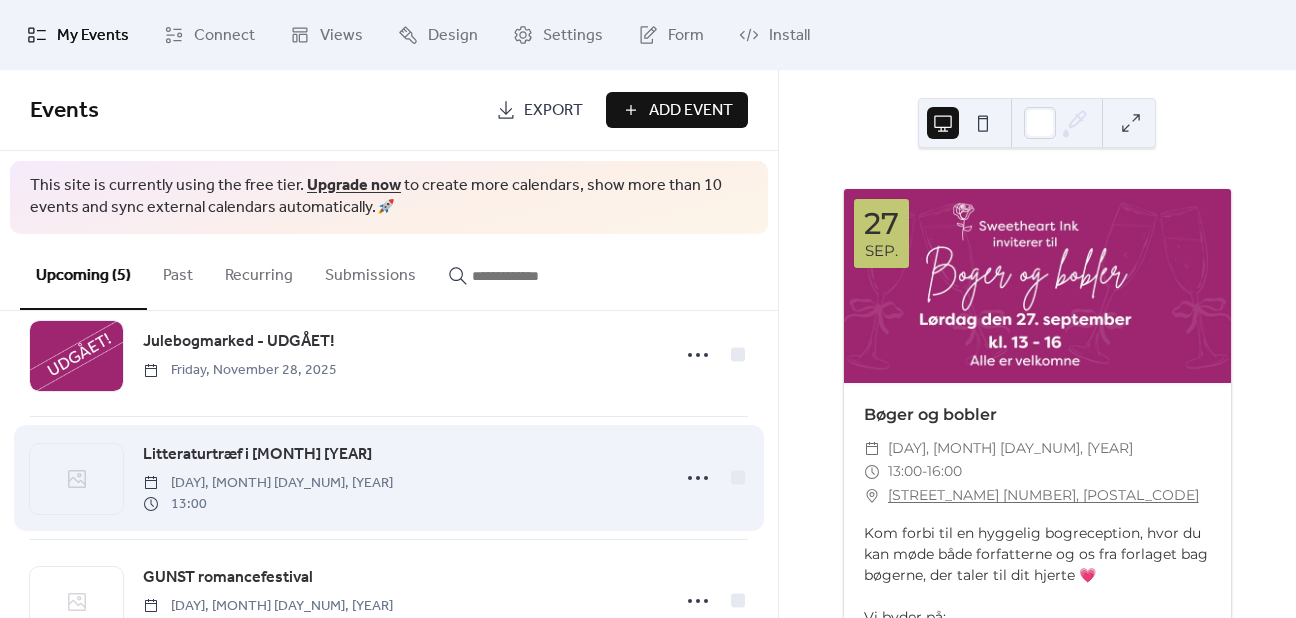 scroll, scrollTop: 300, scrollLeft: 0, axis: vertical 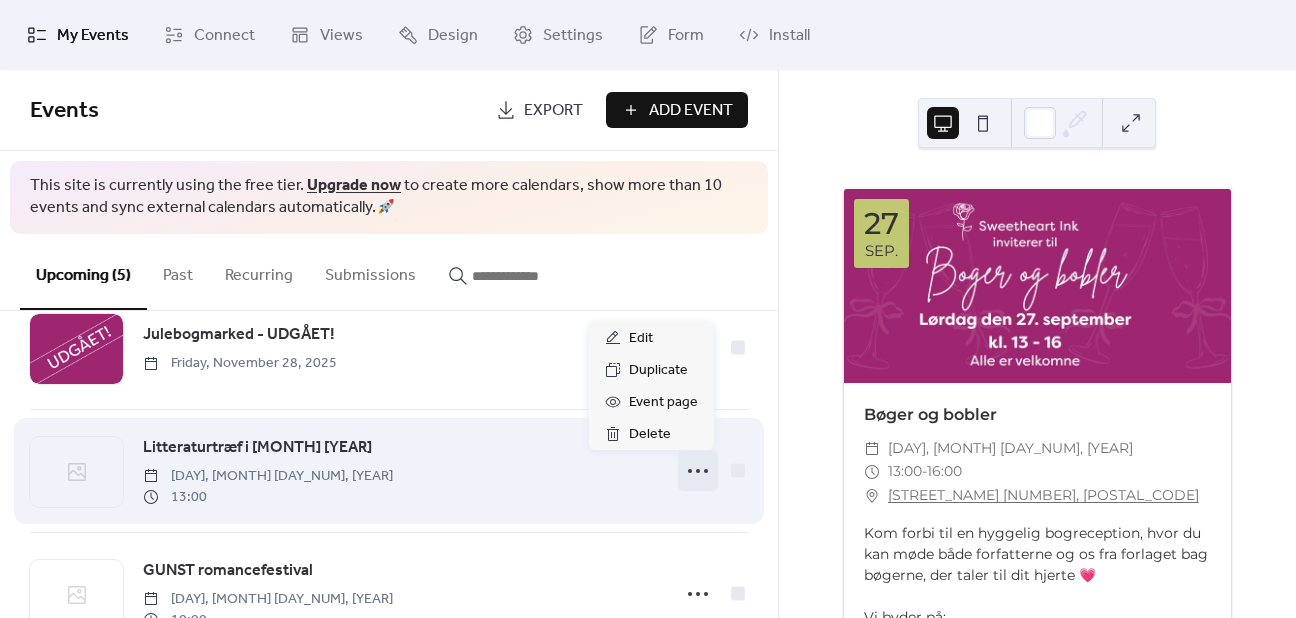 click 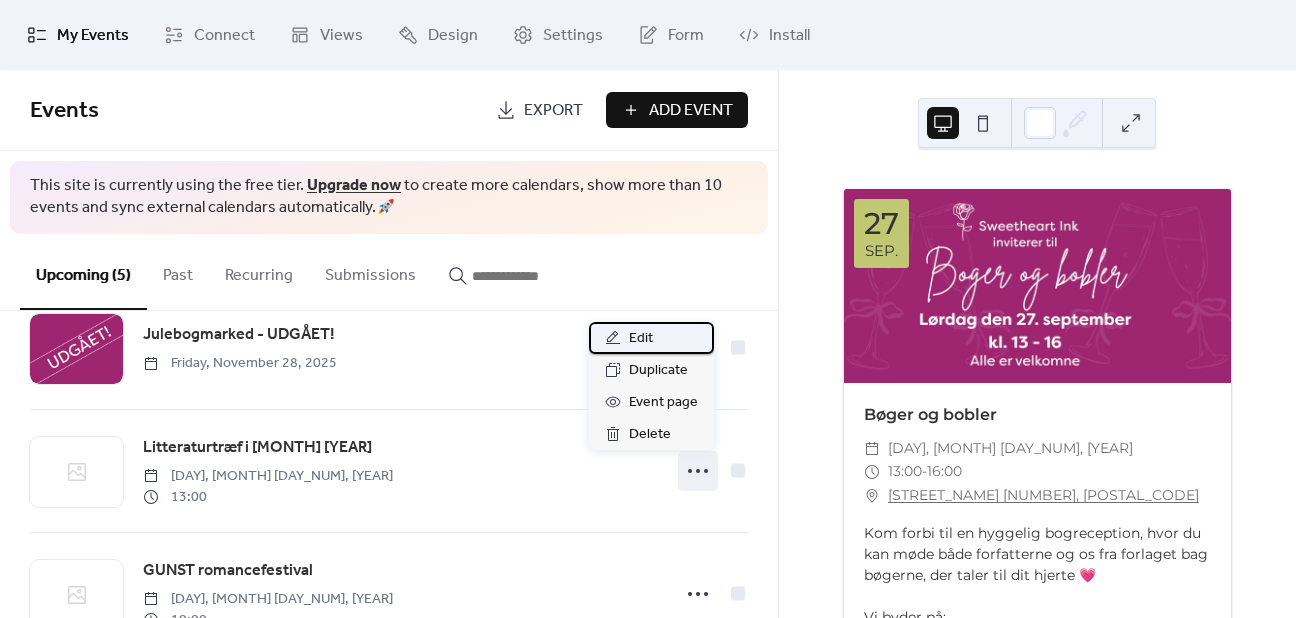 click on "Edit" at bounding box center (651, 338) 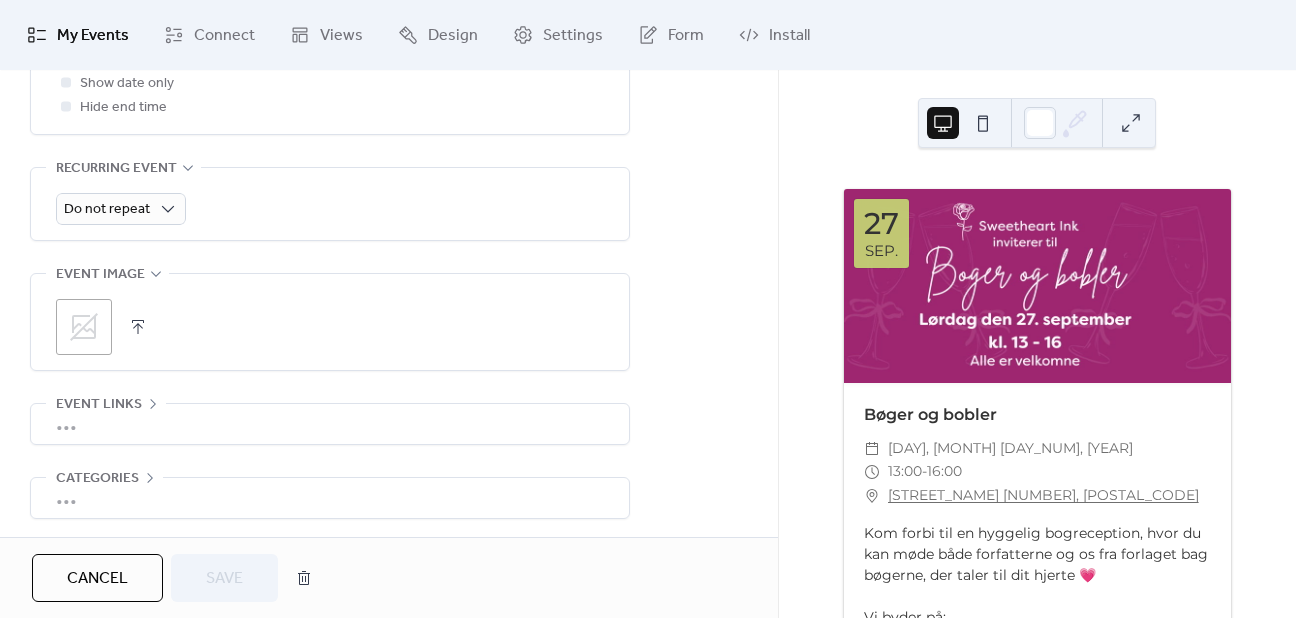 scroll, scrollTop: 925, scrollLeft: 0, axis: vertical 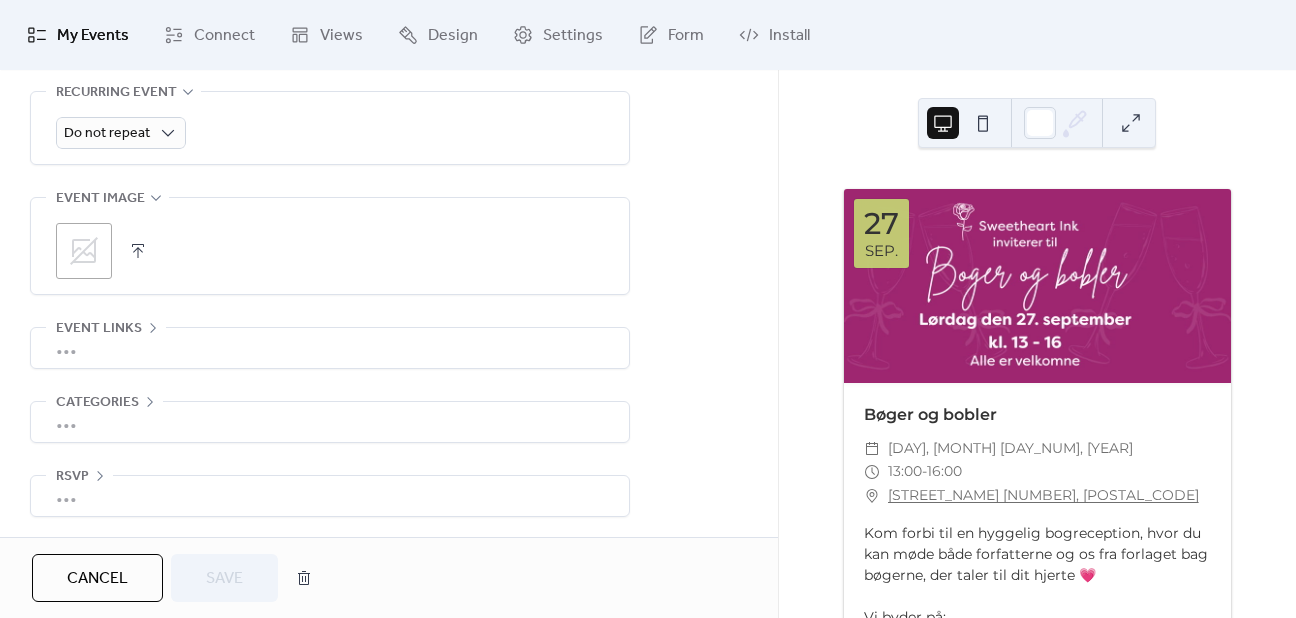 click 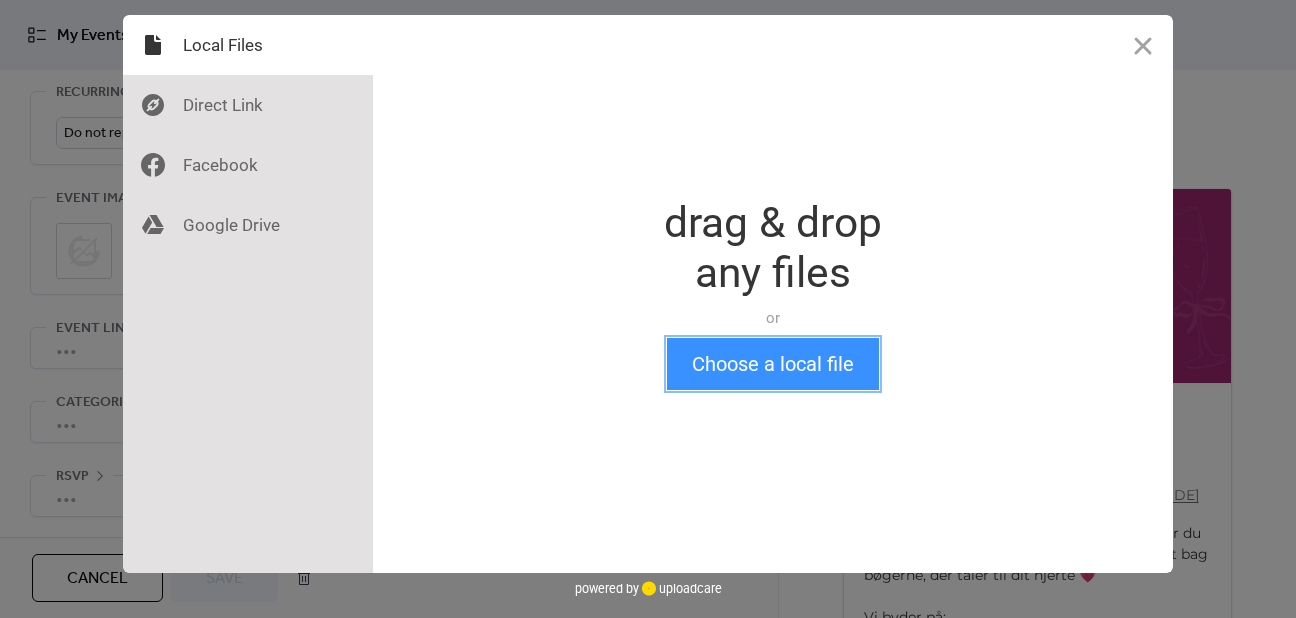 click on "Choose a local file" at bounding box center (773, 364) 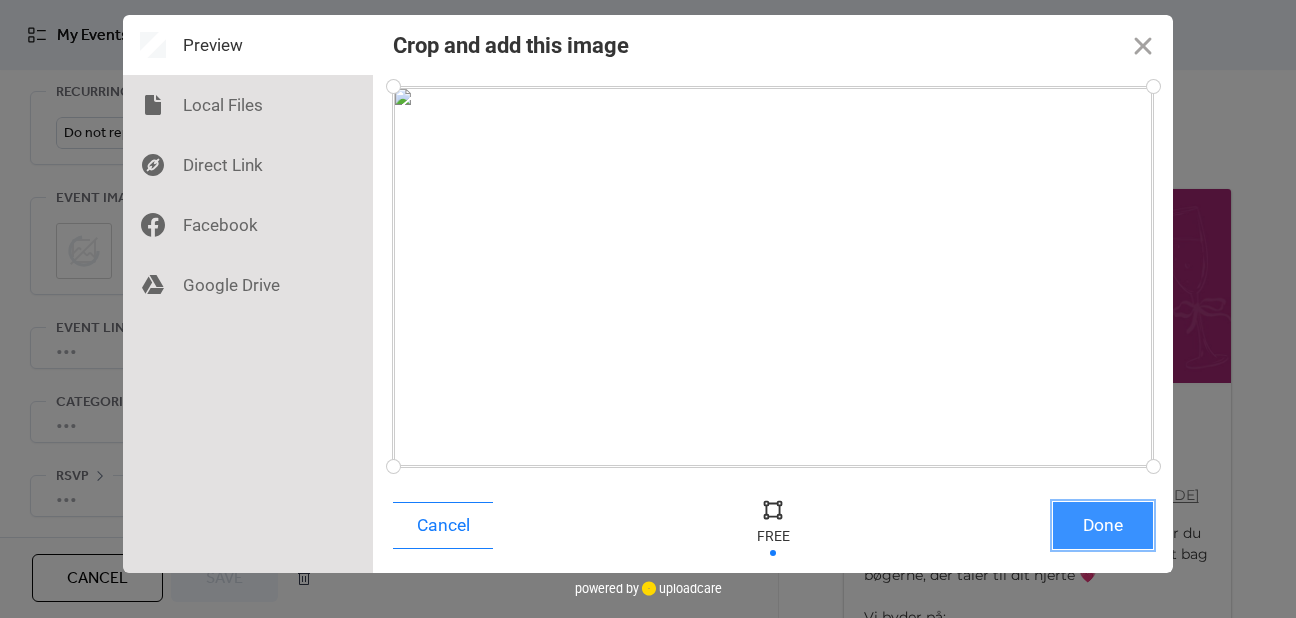 click on "Done" at bounding box center (1103, 525) 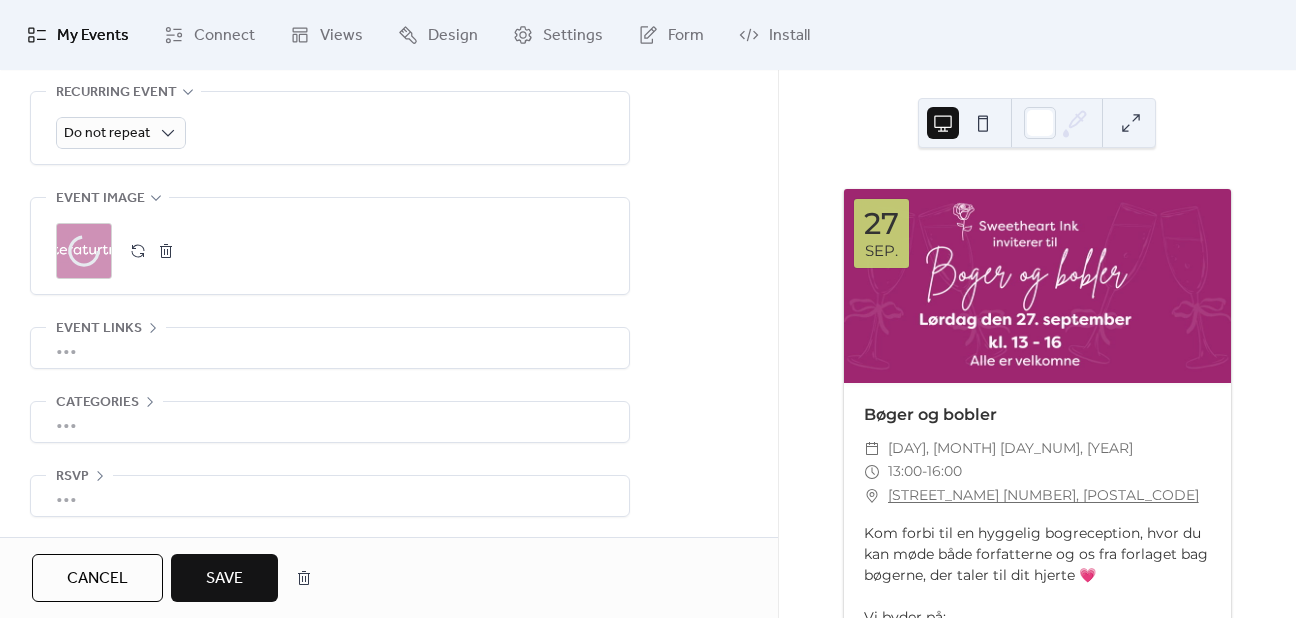 click on "Save" at bounding box center [224, 578] 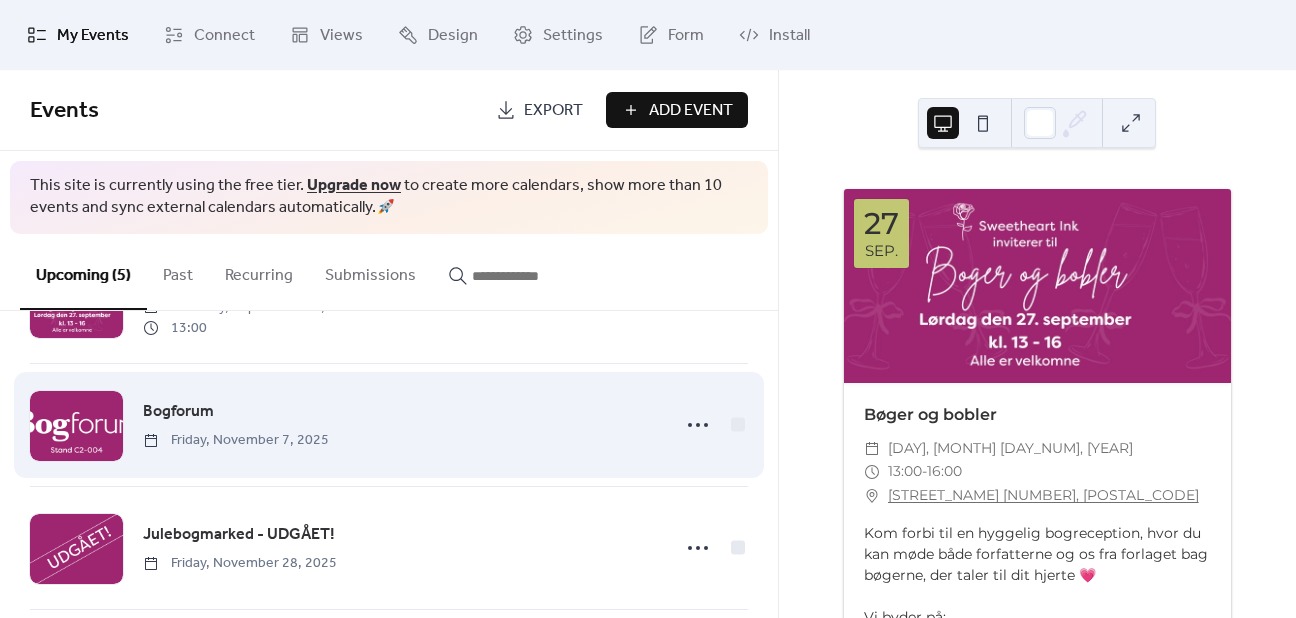 scroll, scrollTop: 200, scrollLeft: 0, axis: vertical 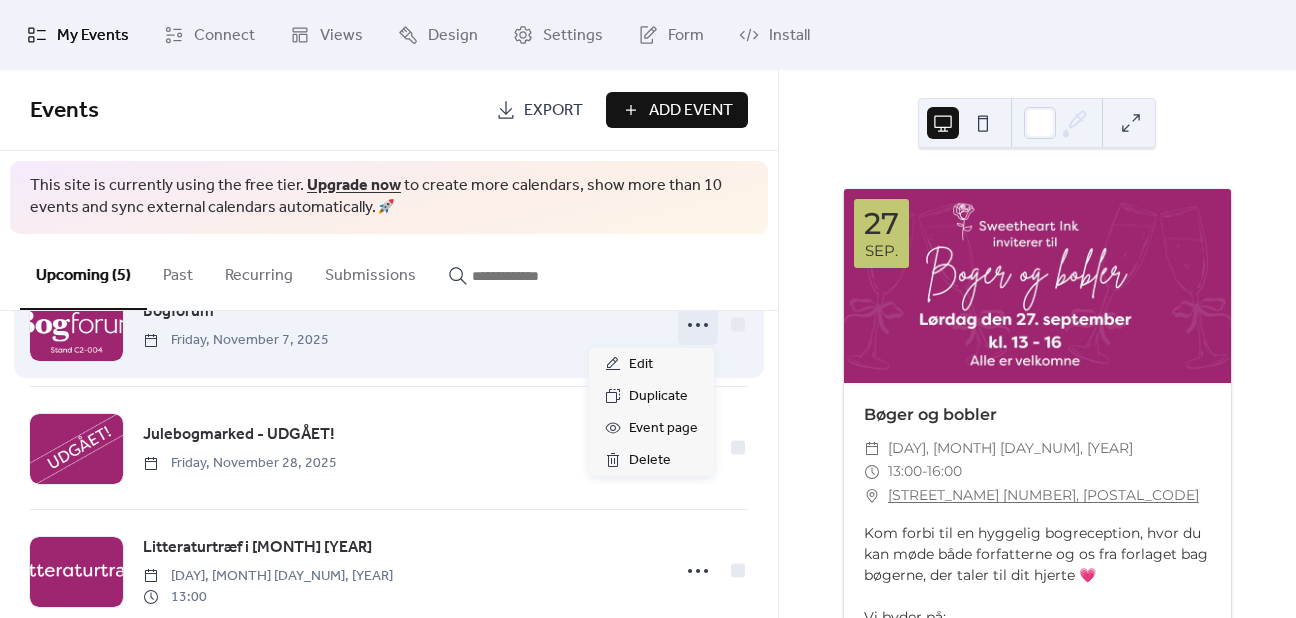 click 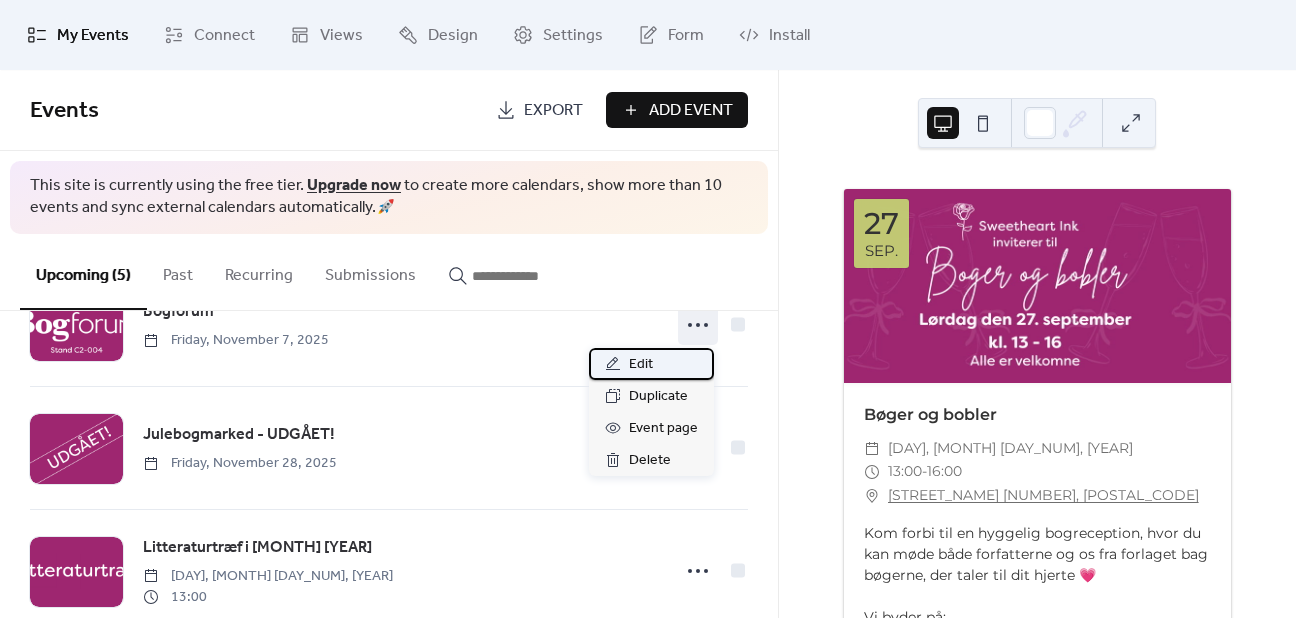 click on "Edit" at bounding box center (651, 364) 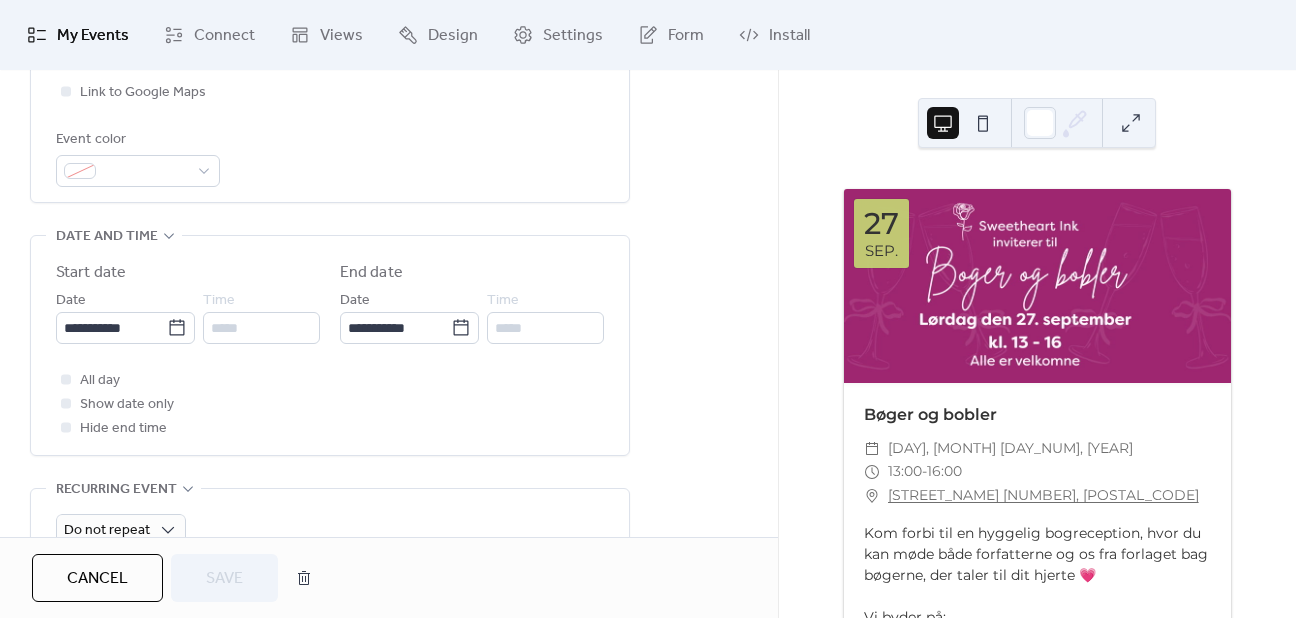 scroll, scrollTop: 500, scrollLeft: 0, axis: vertical 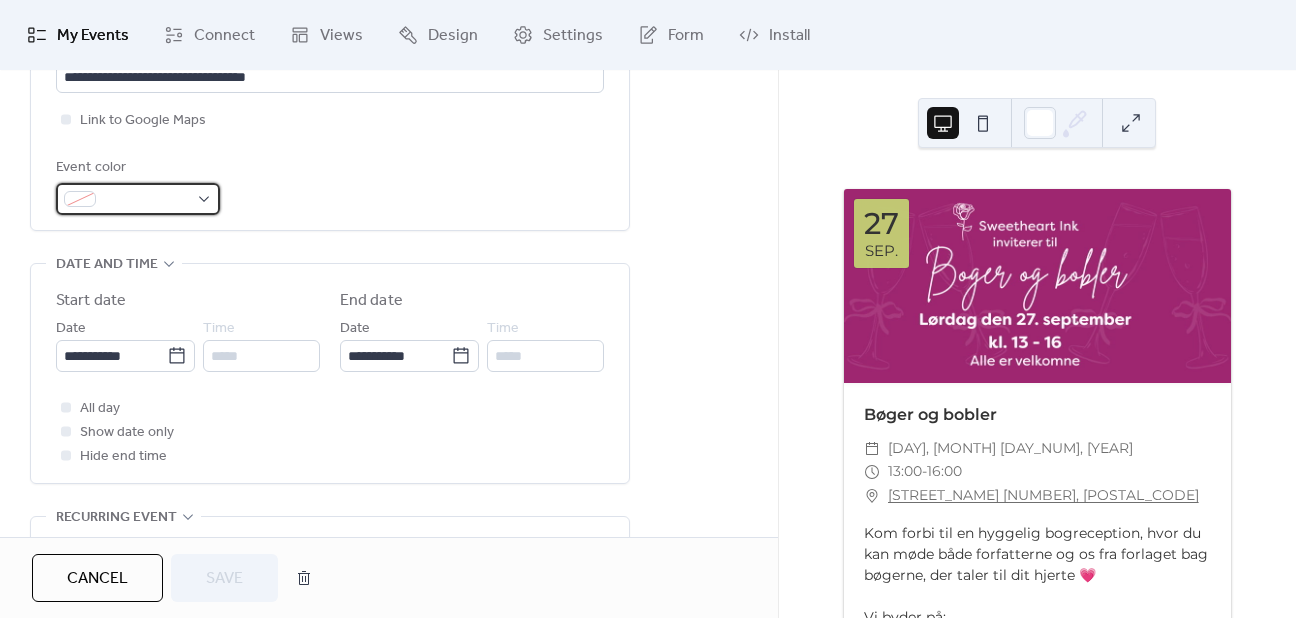 click at bounding box center [138, 199] 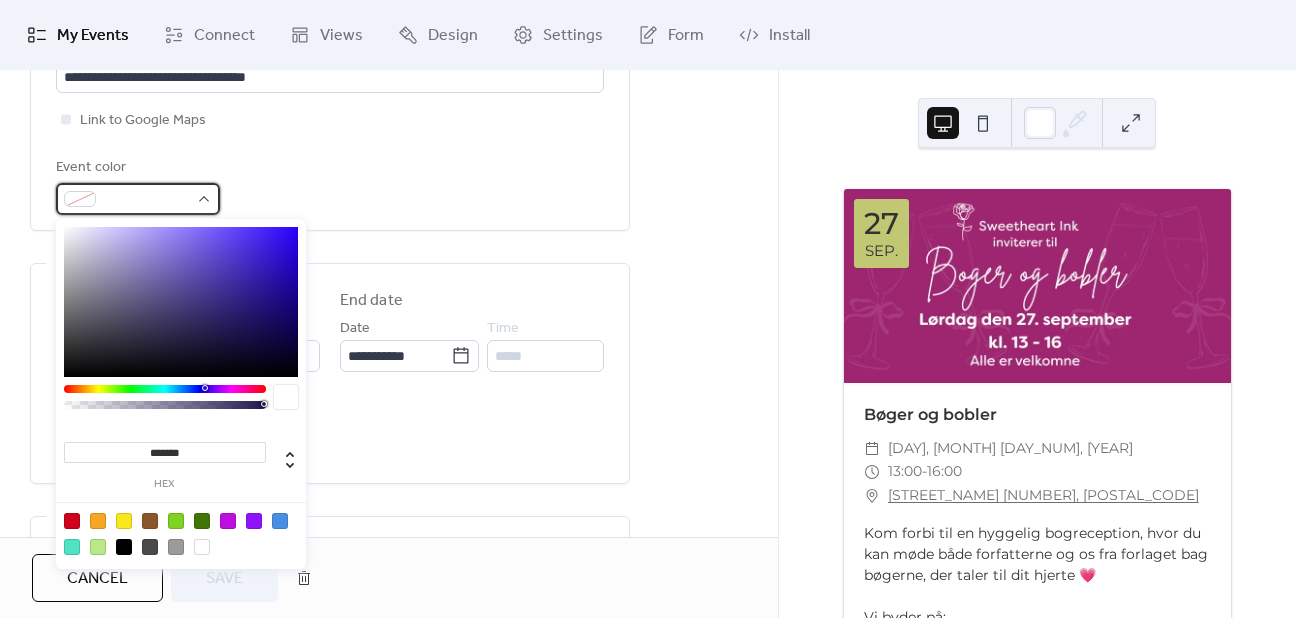 click at bounding box center [138, 199] 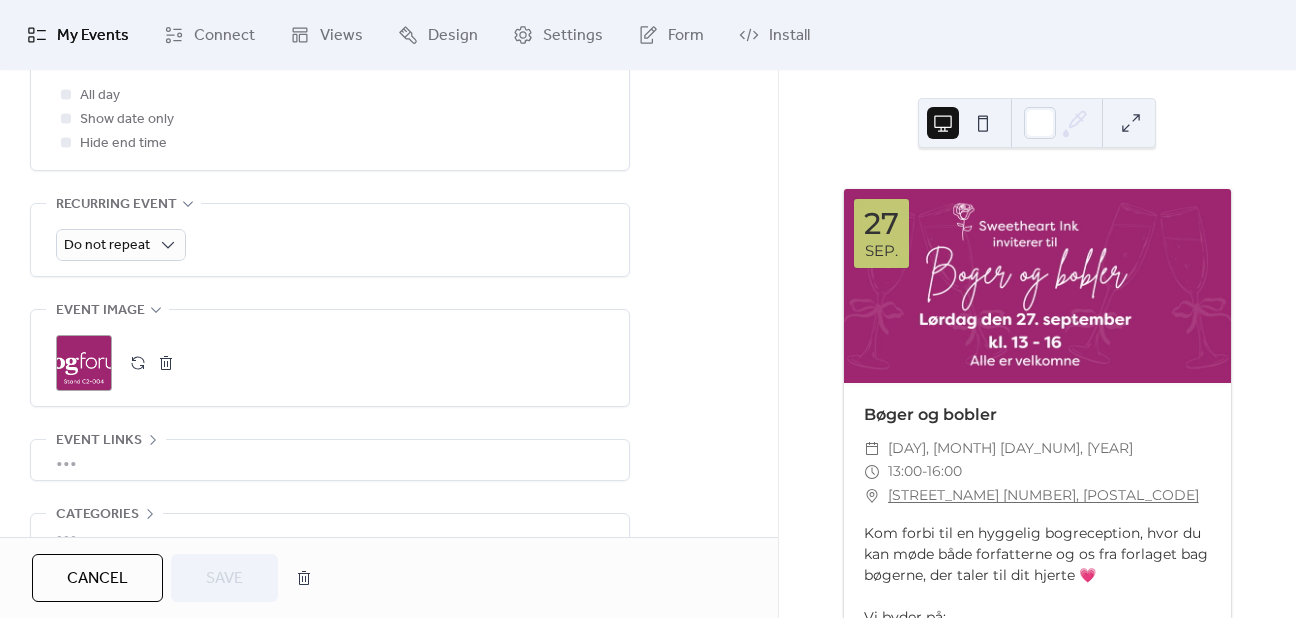 scroll, scrollTop: 925, scrollLeft: 0, axis: vertical 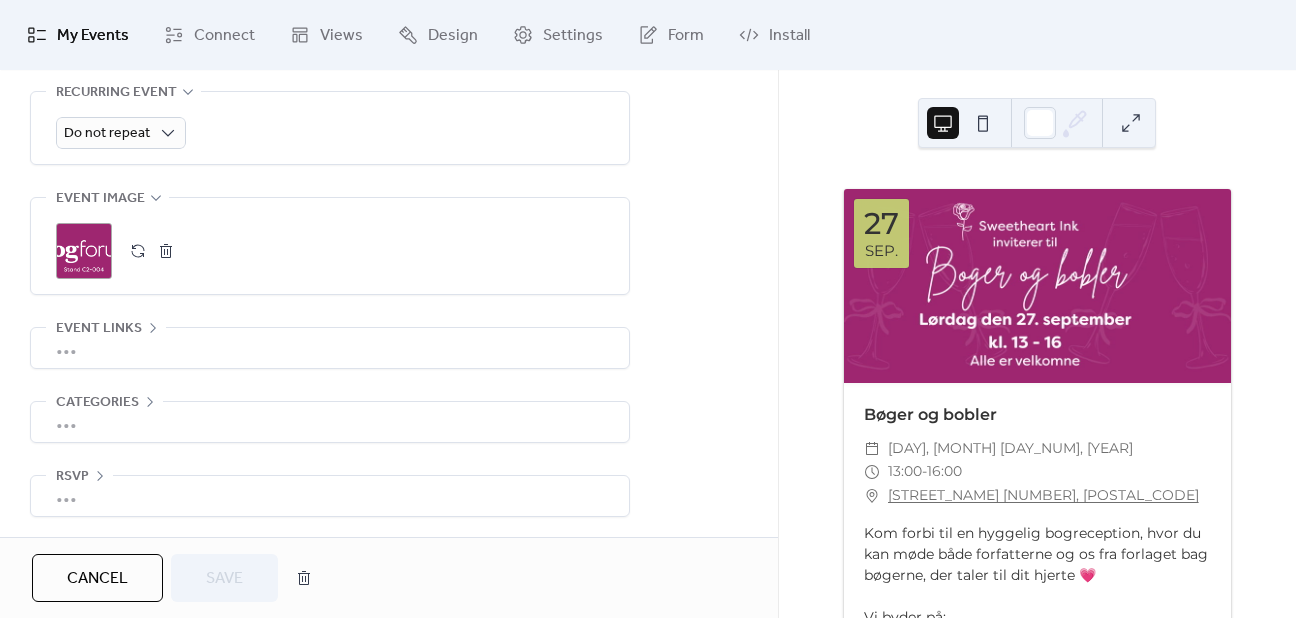 click on "Cancel" at bounding box center [97, 579] 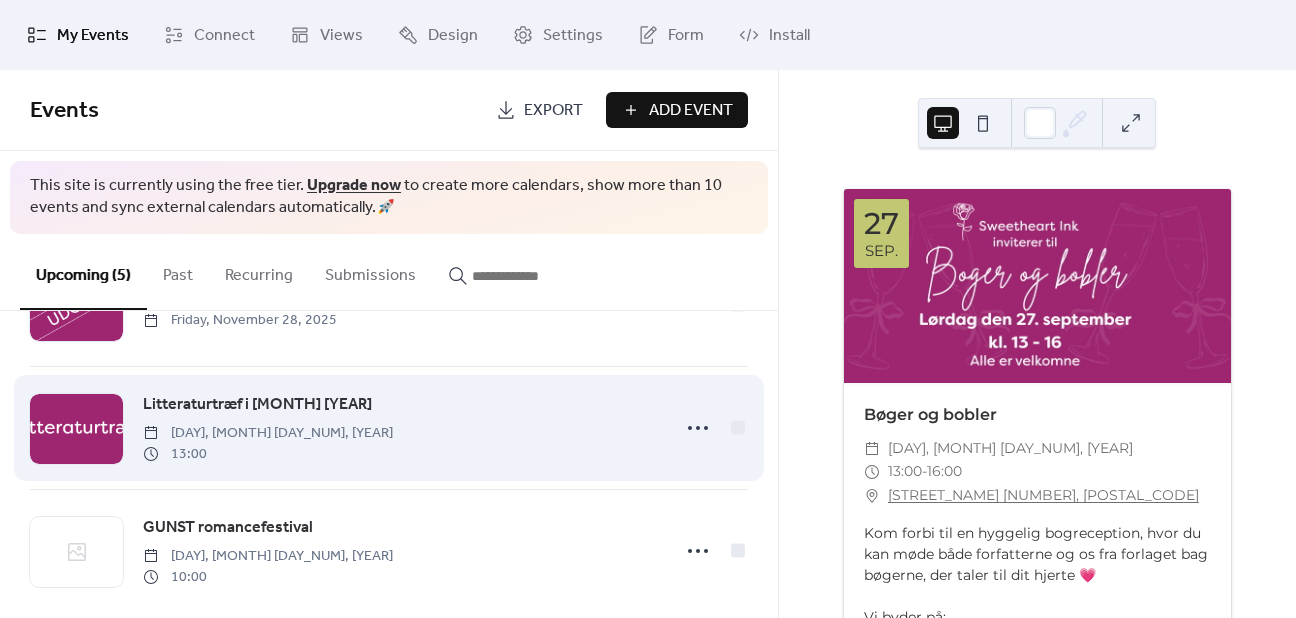 scroll, scrollTop: 366, scrollLeft: 0, axis: vertical 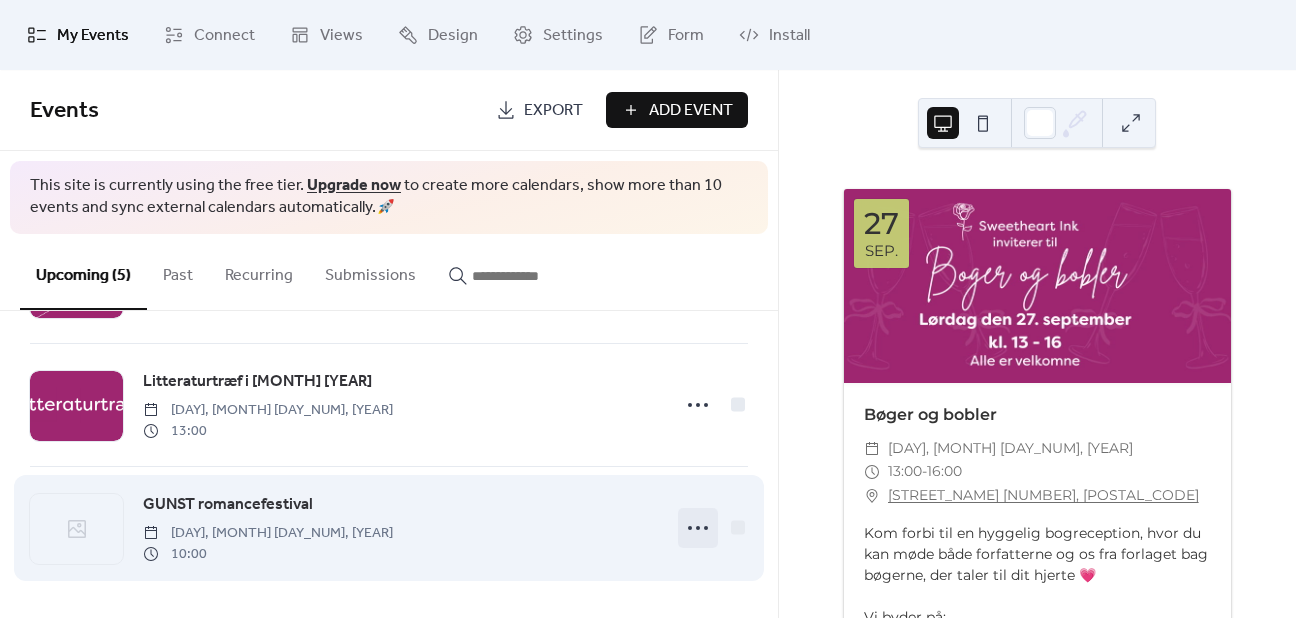 click 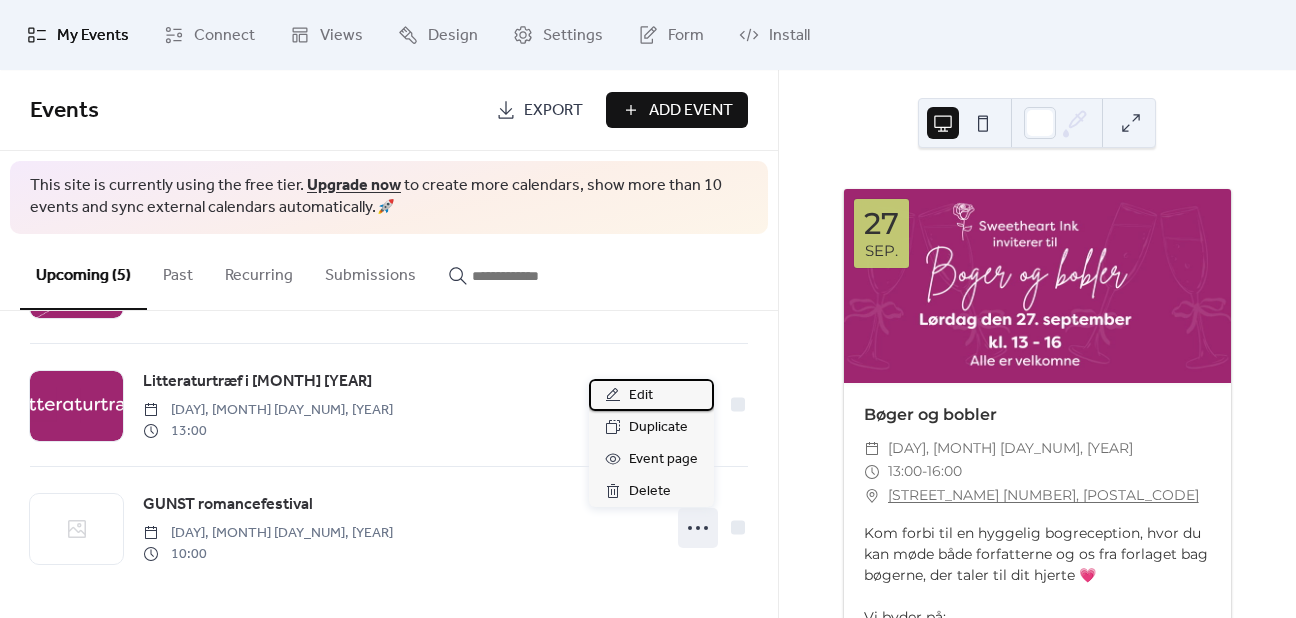 click on "Edit" at bounding box center (641, 396) 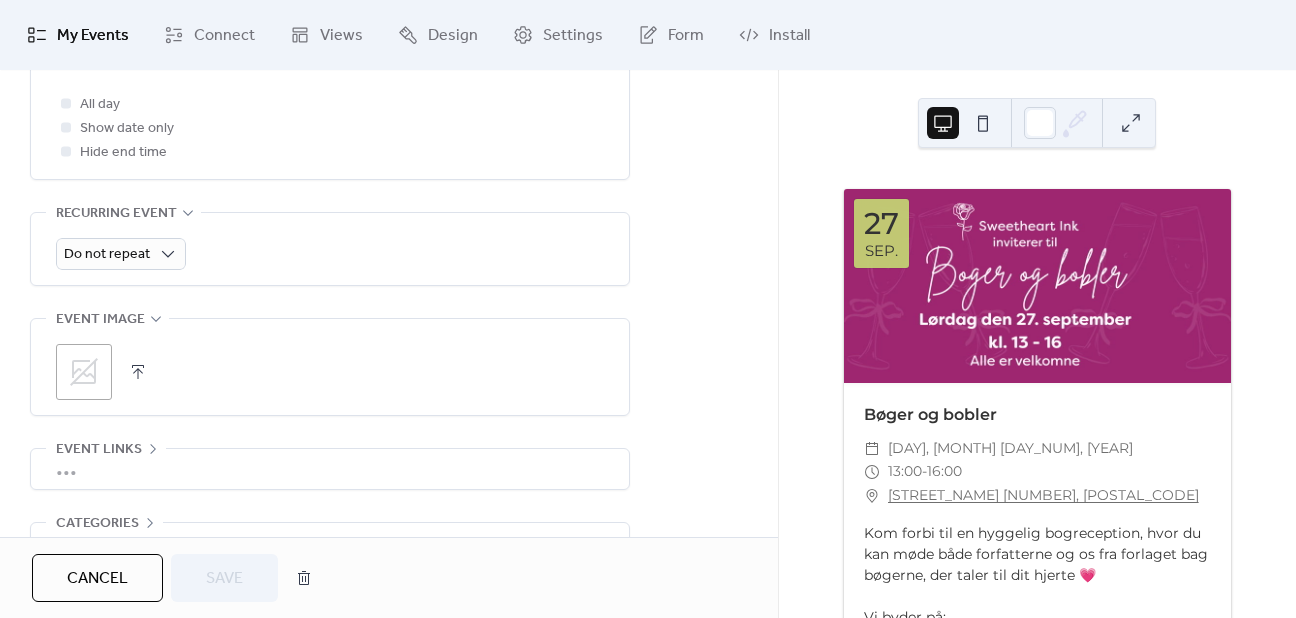 scroll, scrollTop: 925, scrollLeft: 0, axis: vertical 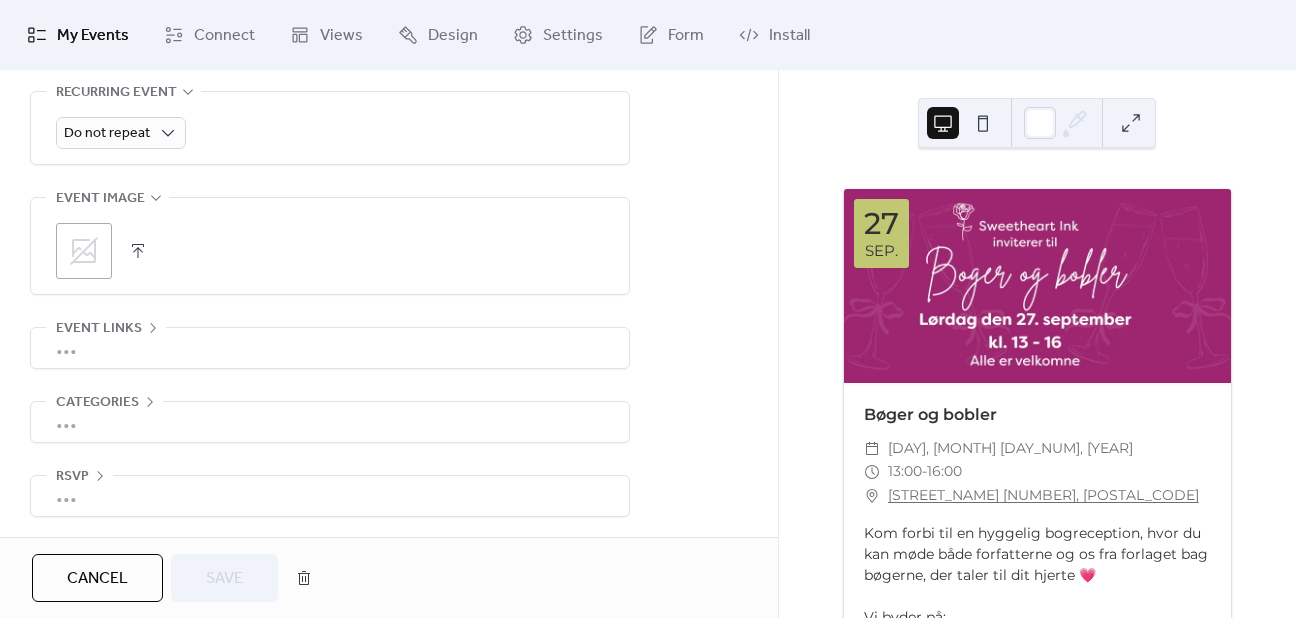 click 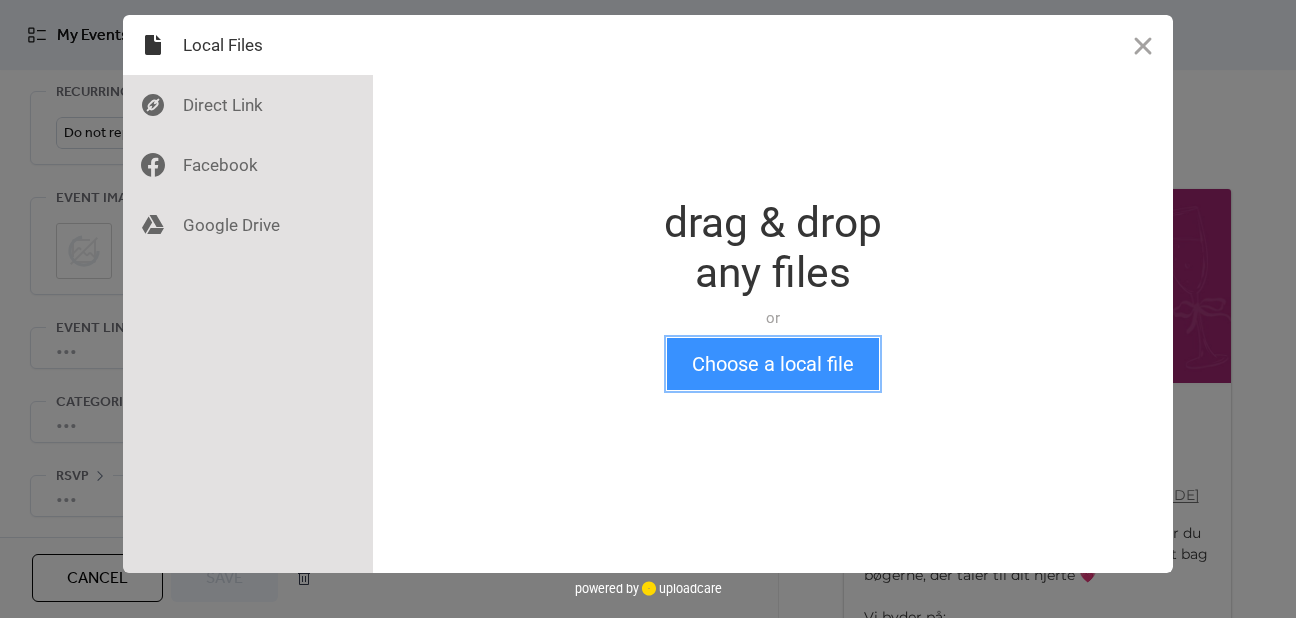 click on "Choose a local file" at bounding box center (773, 364) 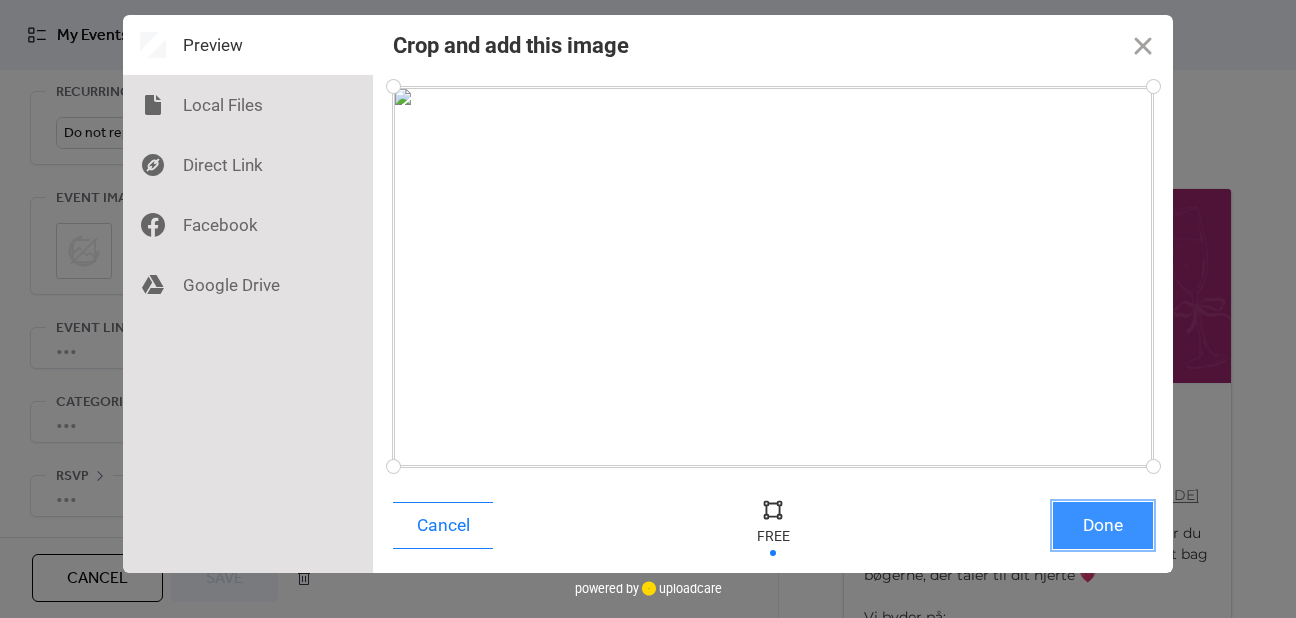 click on "Done" at bounding box center (1103, 525) 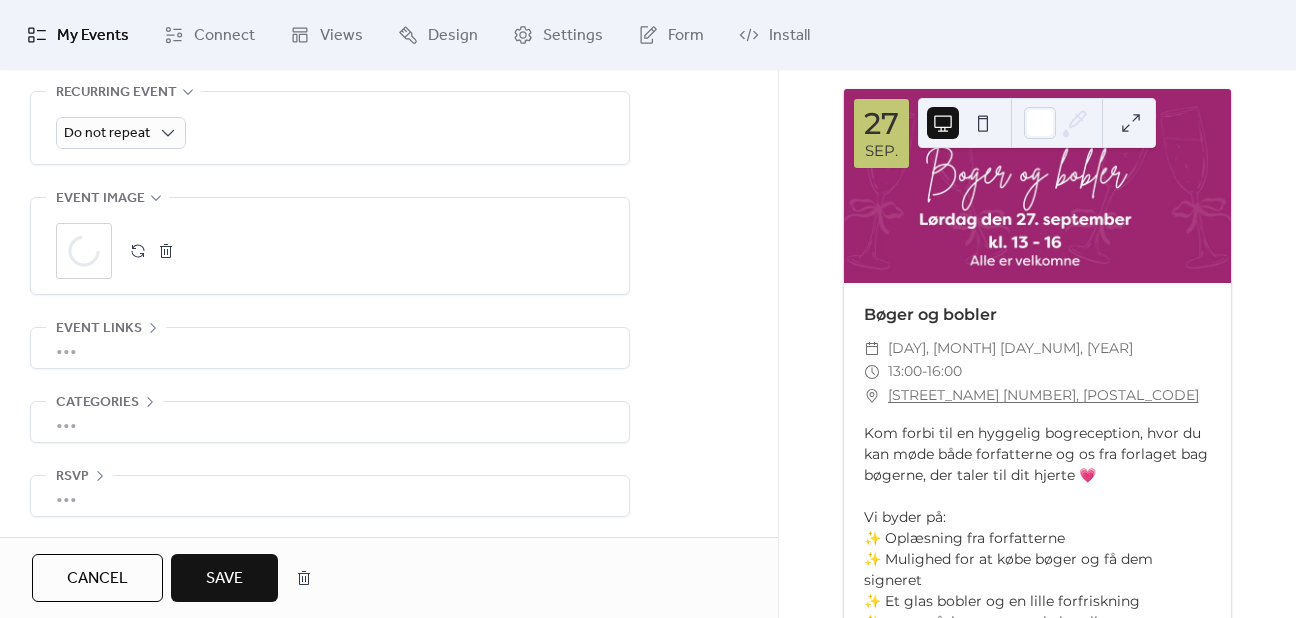 scroll, scrollTop: 0, scrollLeft: 0, axis: both 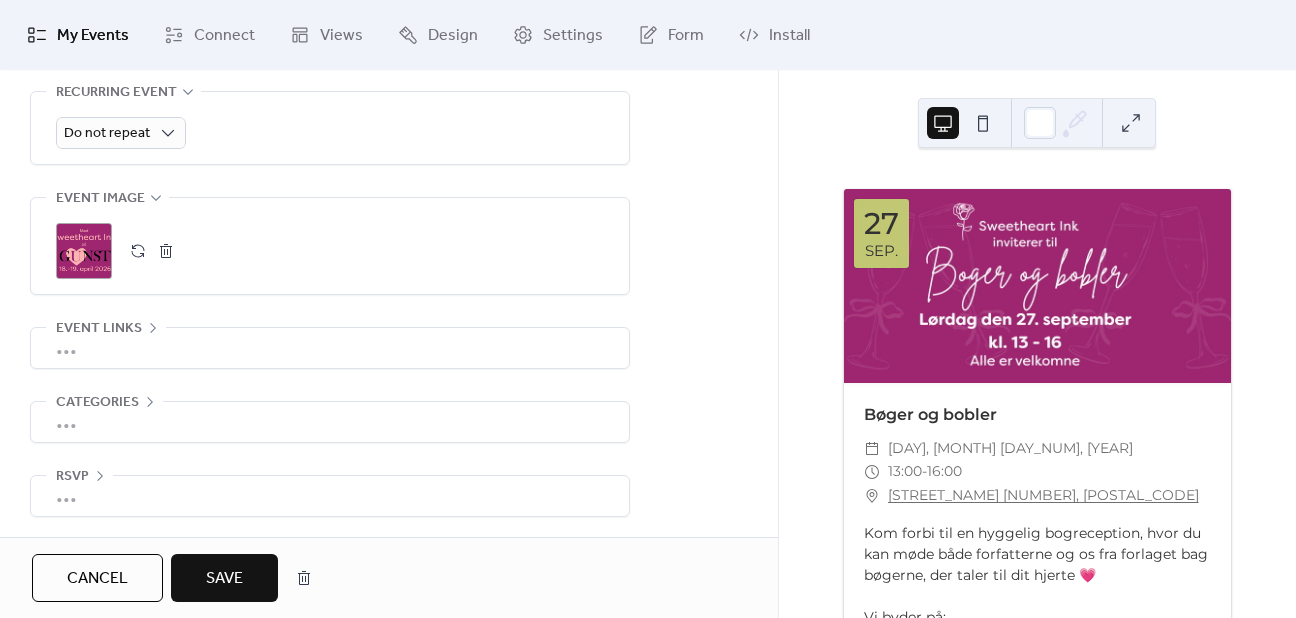 click on "Save" at bounding box center (224, 578) 